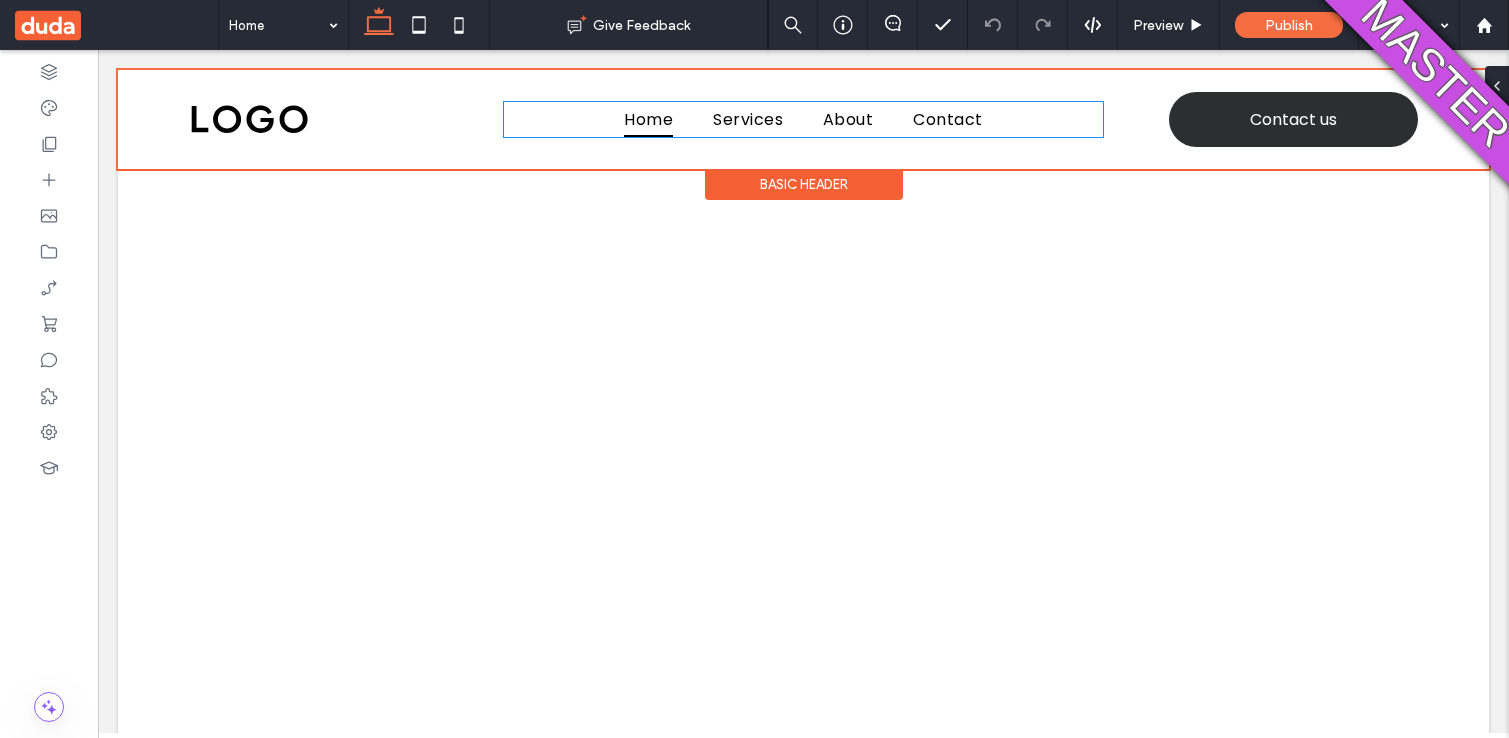 scroll, scrollTop: 0, scrollLeft: 0, axis: both 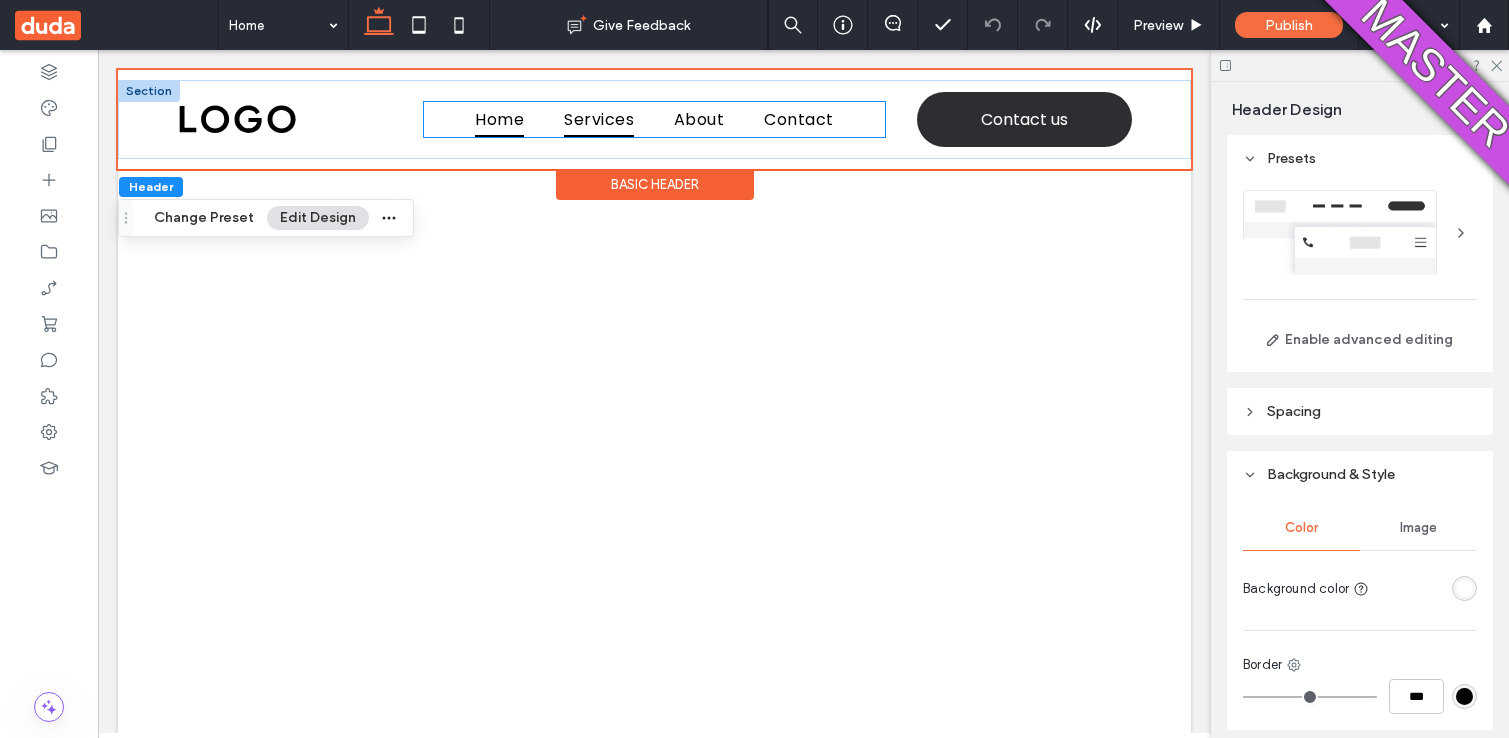 click on "Services" at bounding box center [599, 119] 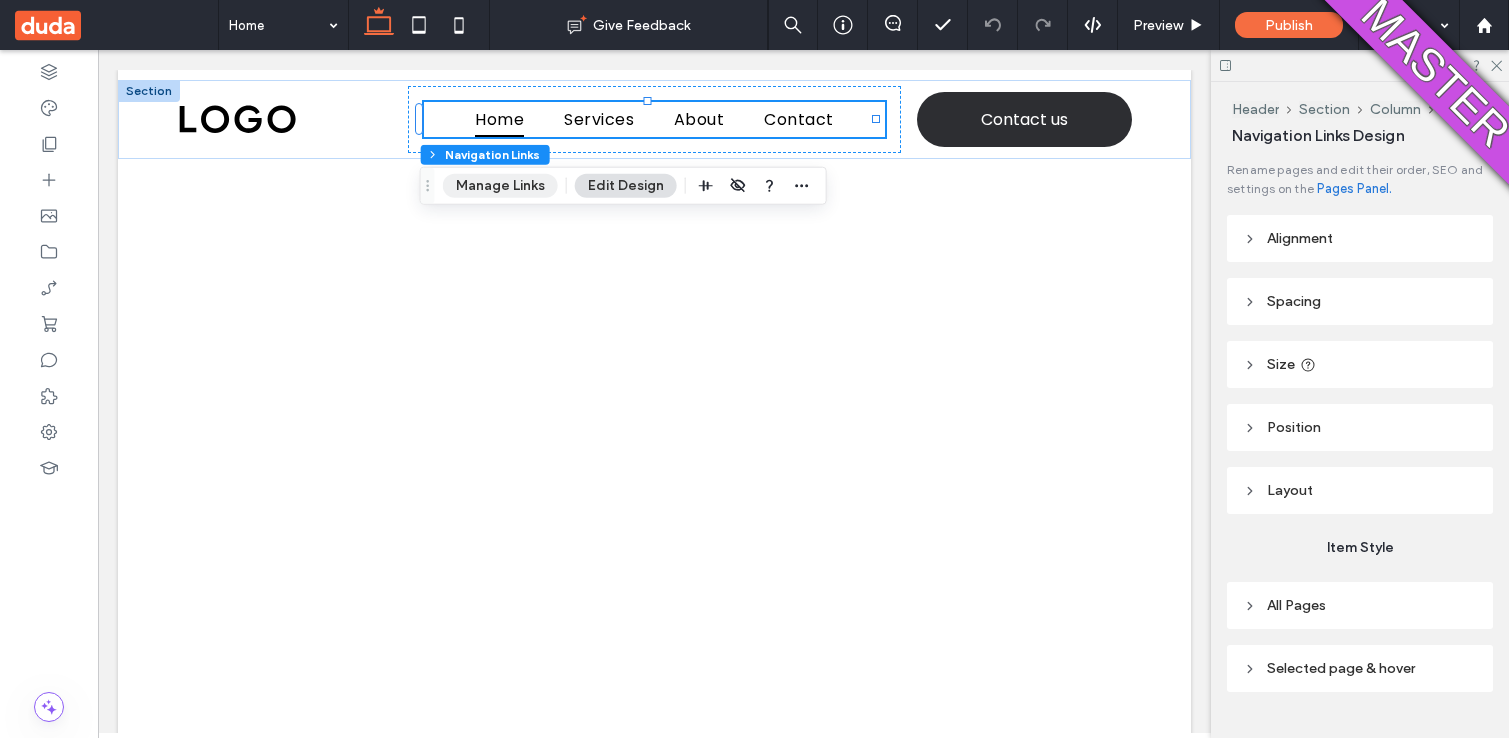 click on "Manage Links" at bounding box center (500, 186) 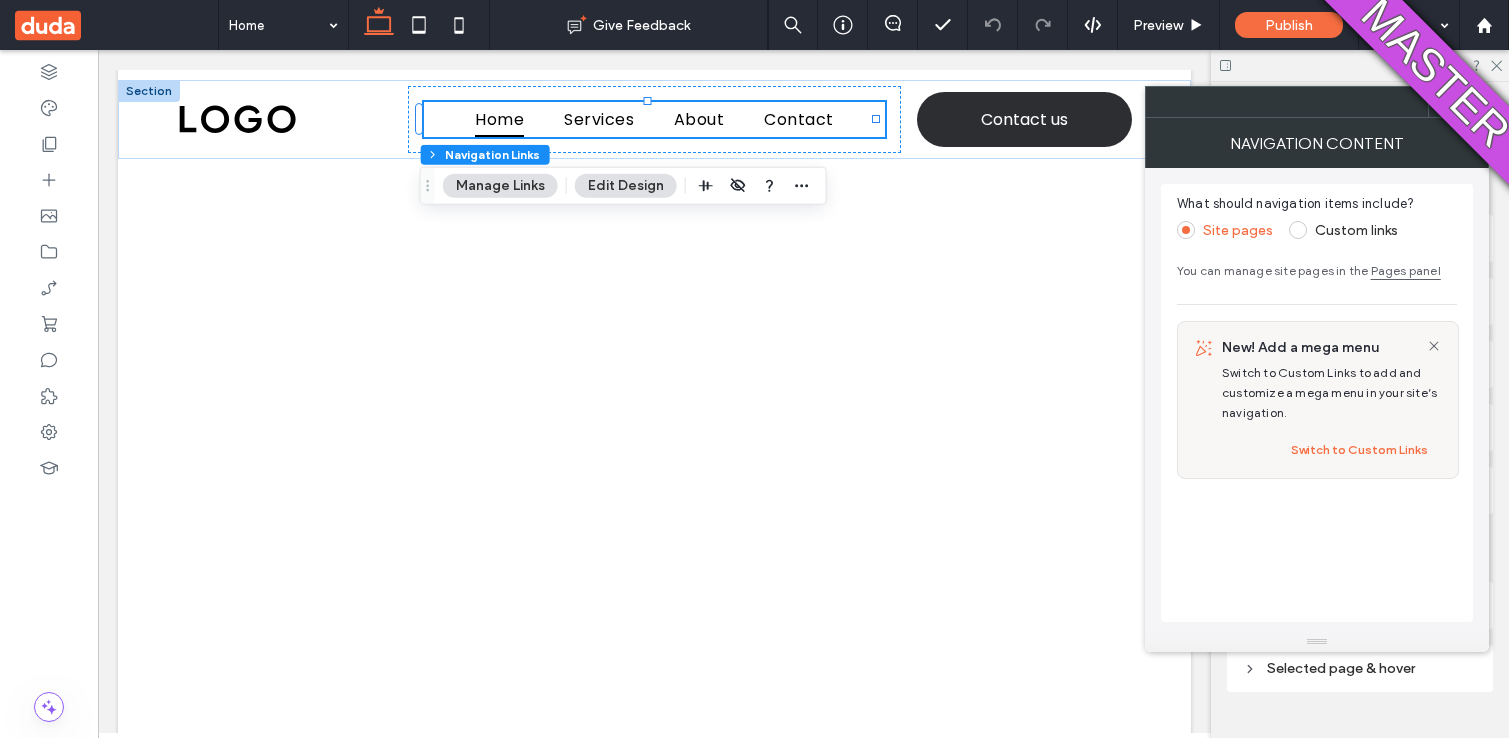 click at bounding box center (1298, 230) 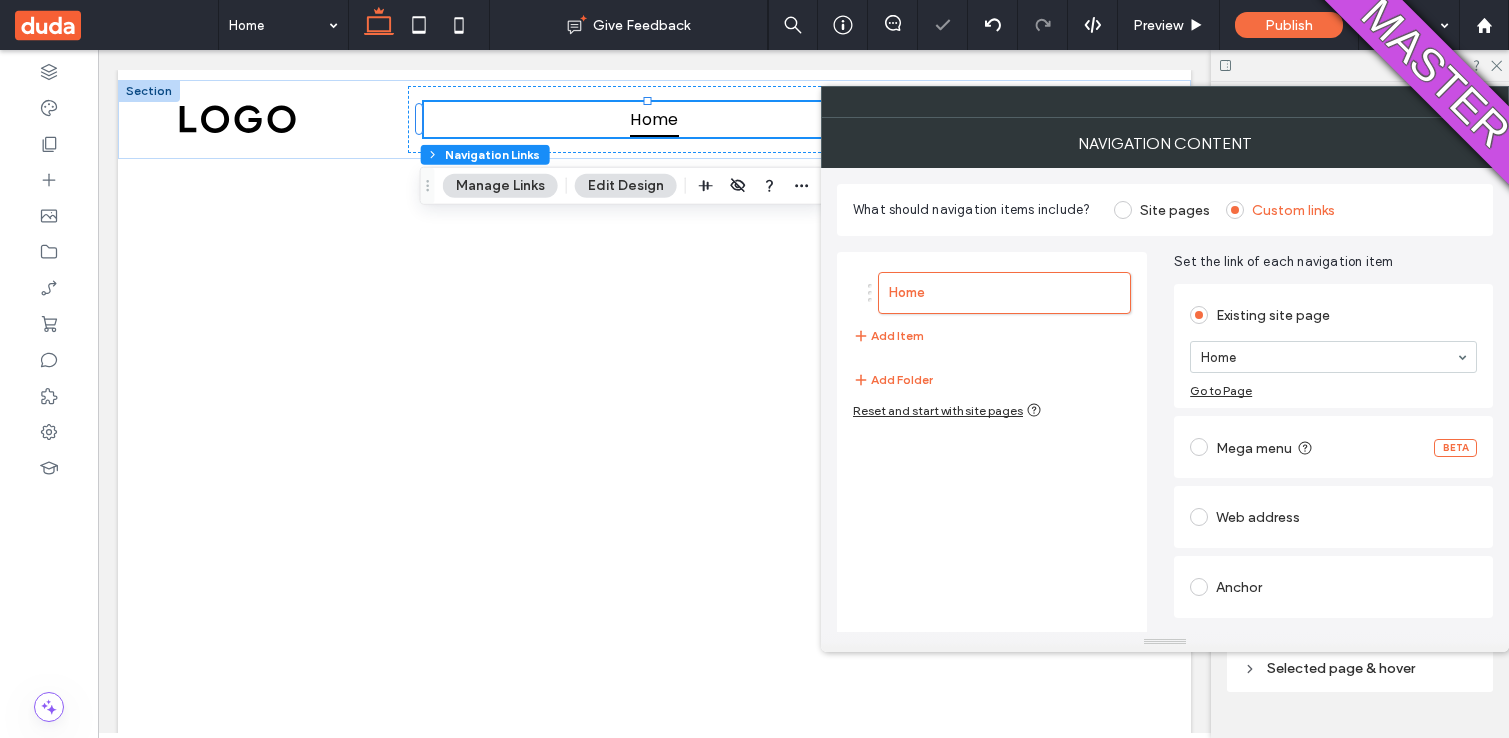 click at bounding box center [1199, 447] 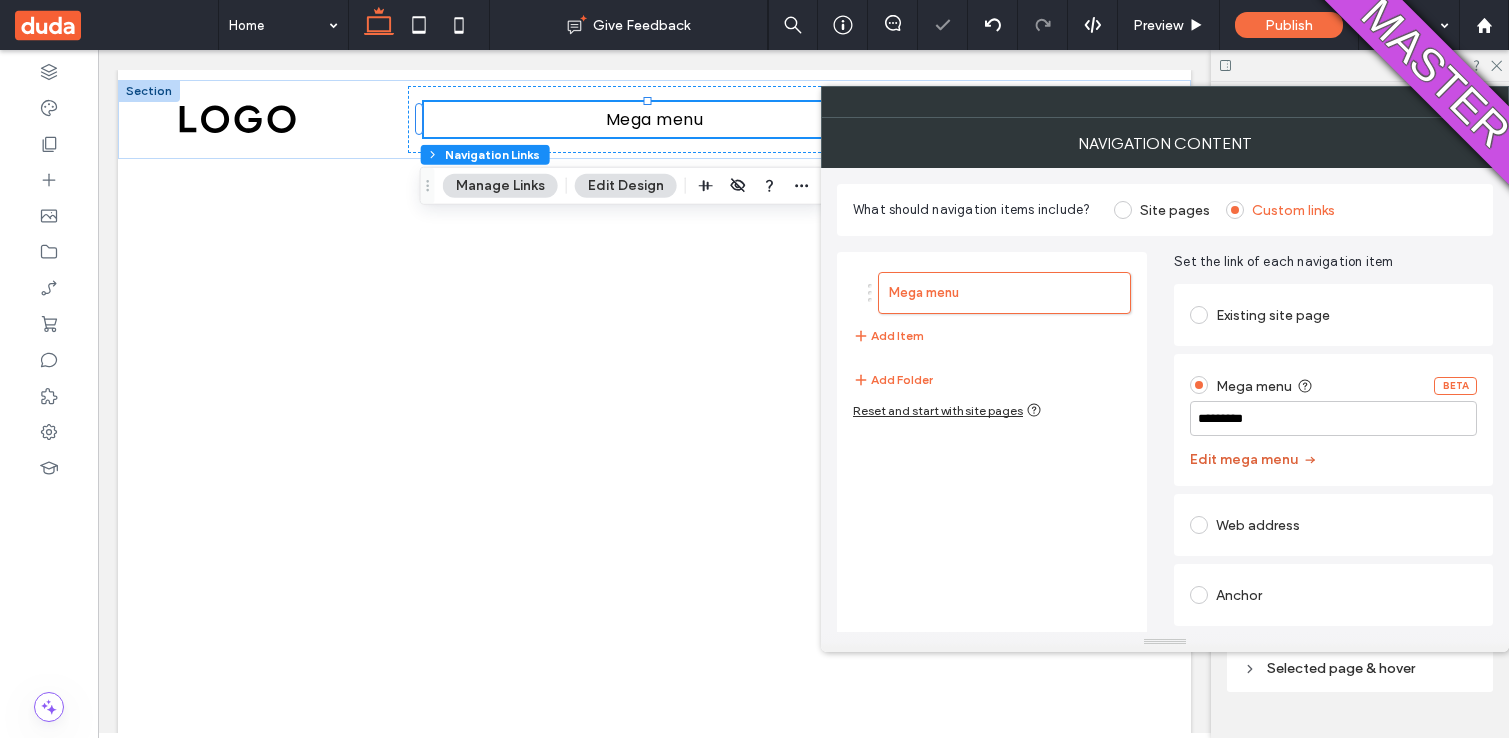 click on "Edit mega menu" at bounding box center (1254, 460) 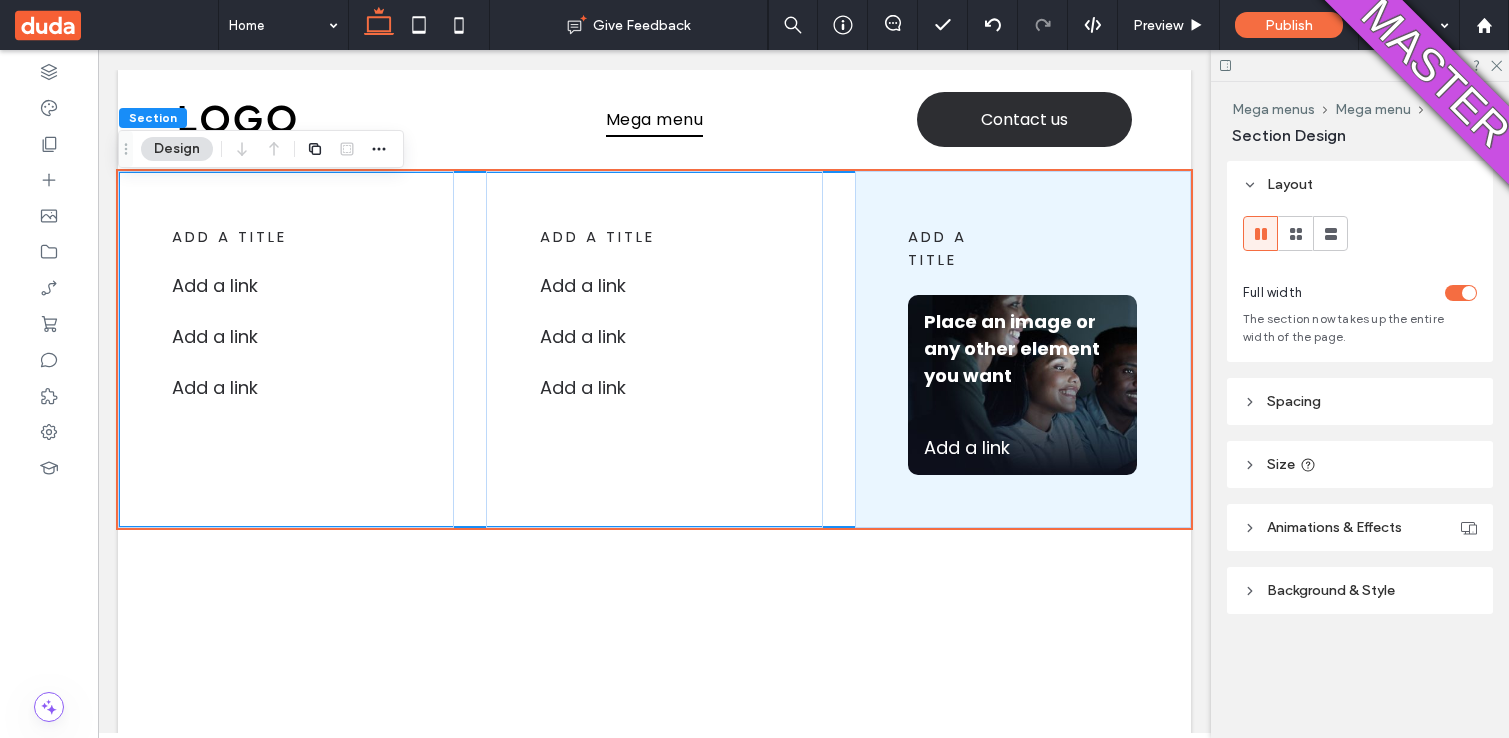 click on "add a title
Add a link ﻿
Add a link ﻿
Add a link ﻿
add a title
Add a link
Add a link ﻿
Add a link ﻿
add a title
Place an image or any other element you want
Add a link ﻿" at bounding box center (654, 349) 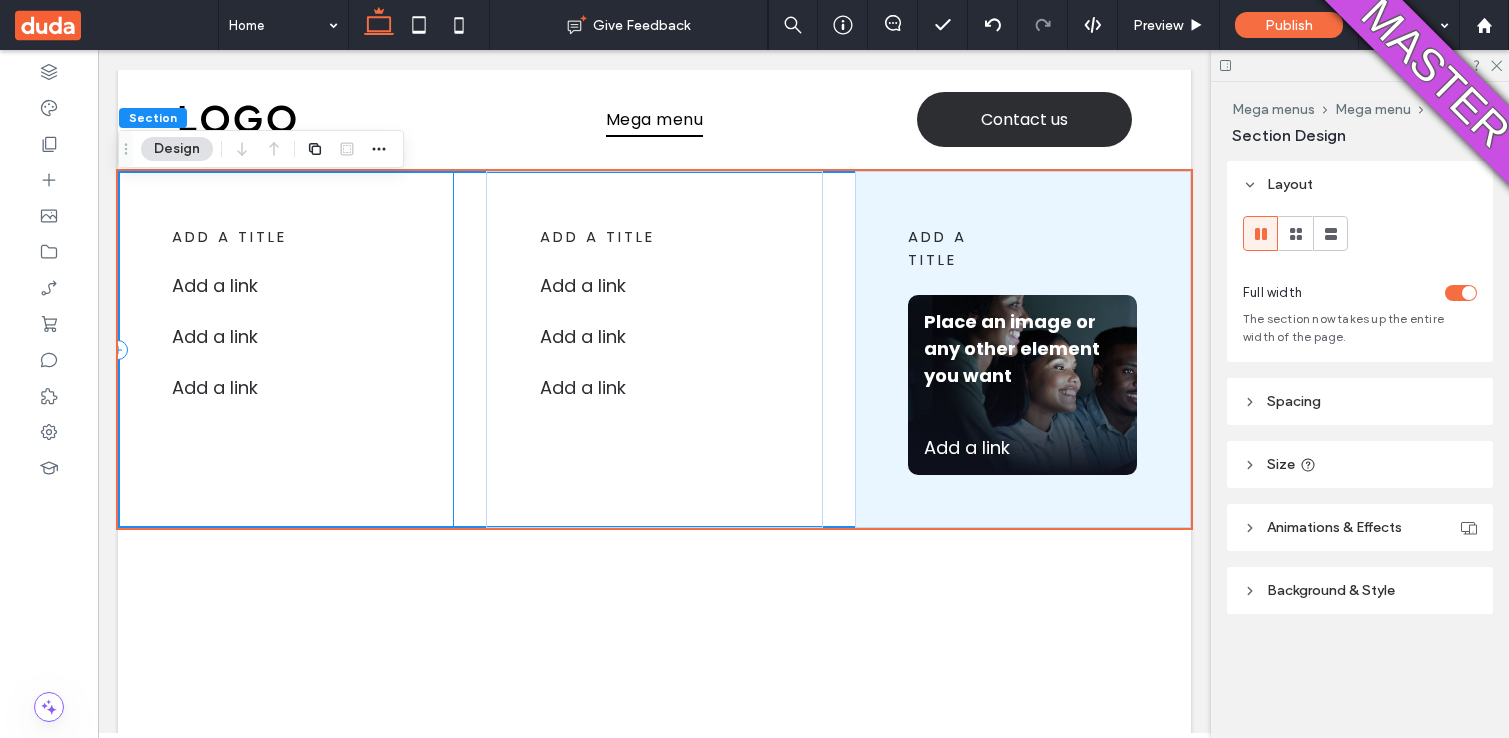 click on "add a title
Add a link ﻿
Add a link ﻿
Add a link ﻿" at bounding box center (286, 349) 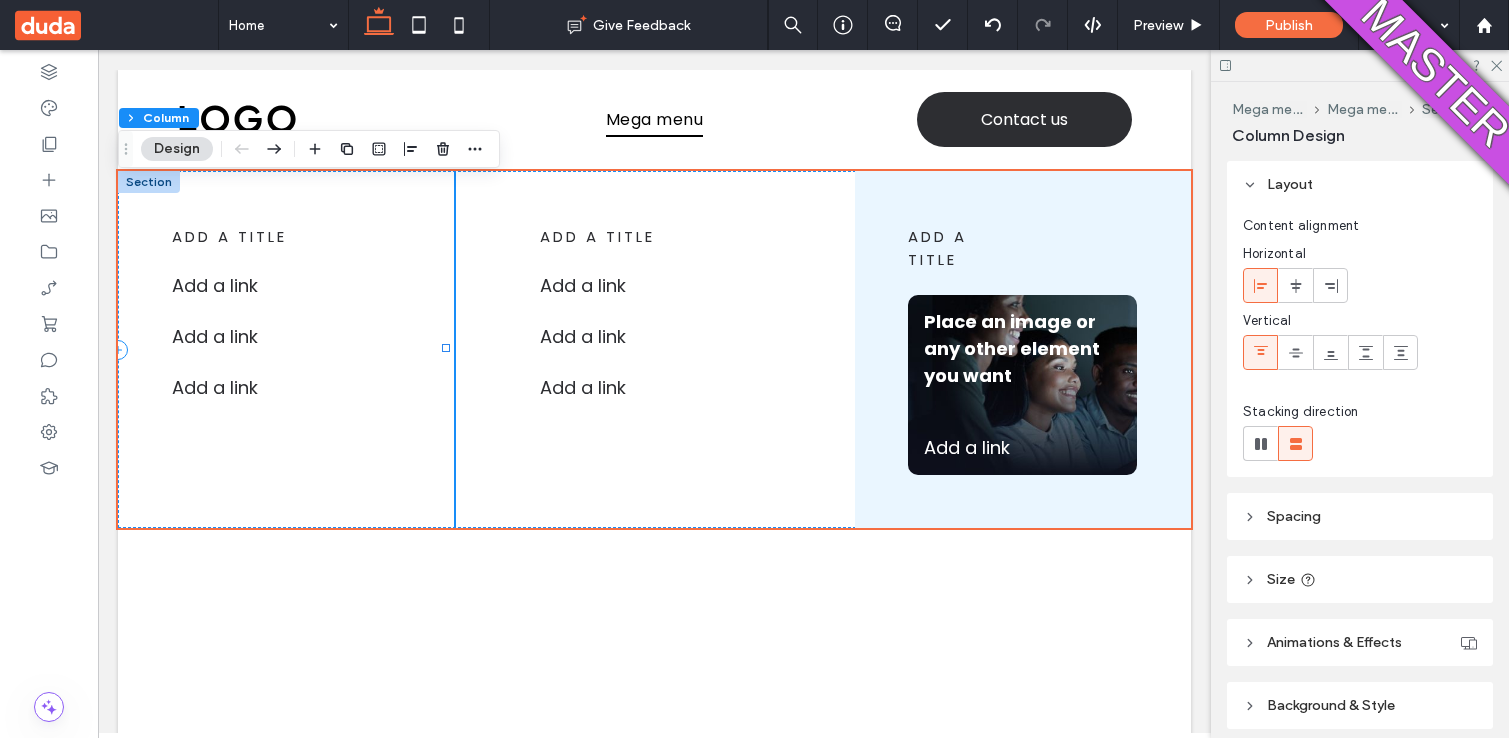 click on "add a title
Add a link ﻿
Add a link ﻿
Add a link ﻿" at bounding box center (286, 349) 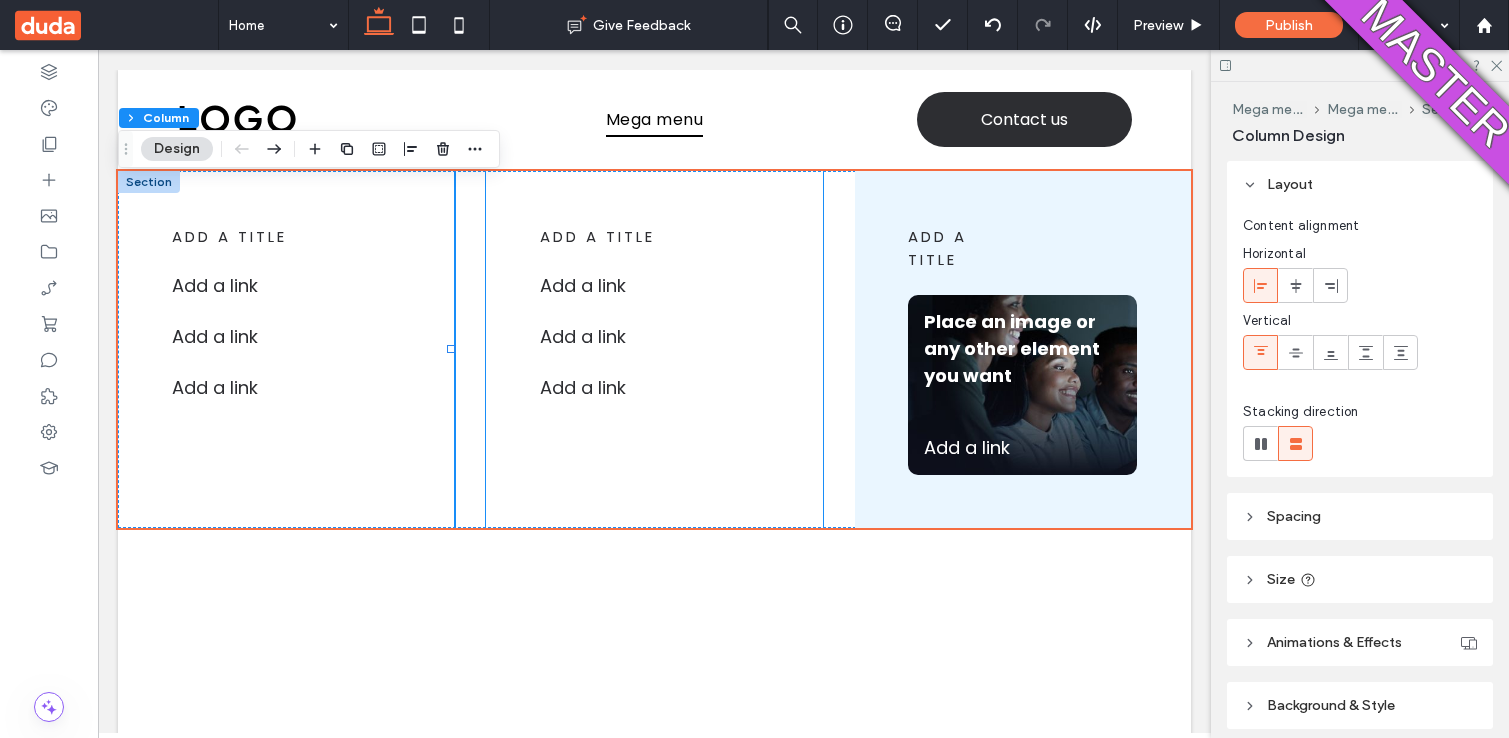 scroll, scrollTop: 2, scrollLeft: 0, axis: vertical 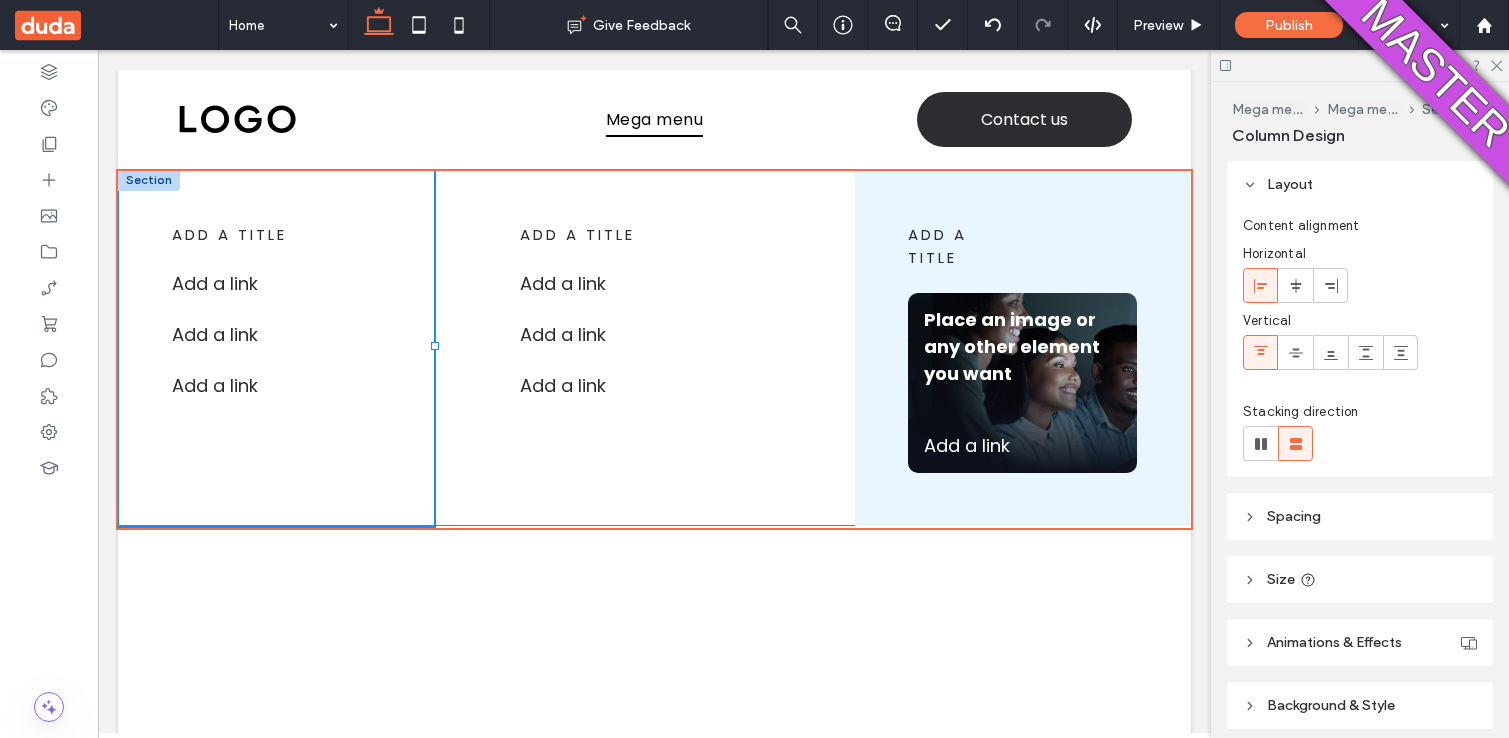 drag, startPoint x: 448, startPoint y: 349, endPoint x: 432, endPoint y: 355, distance: 17.088007 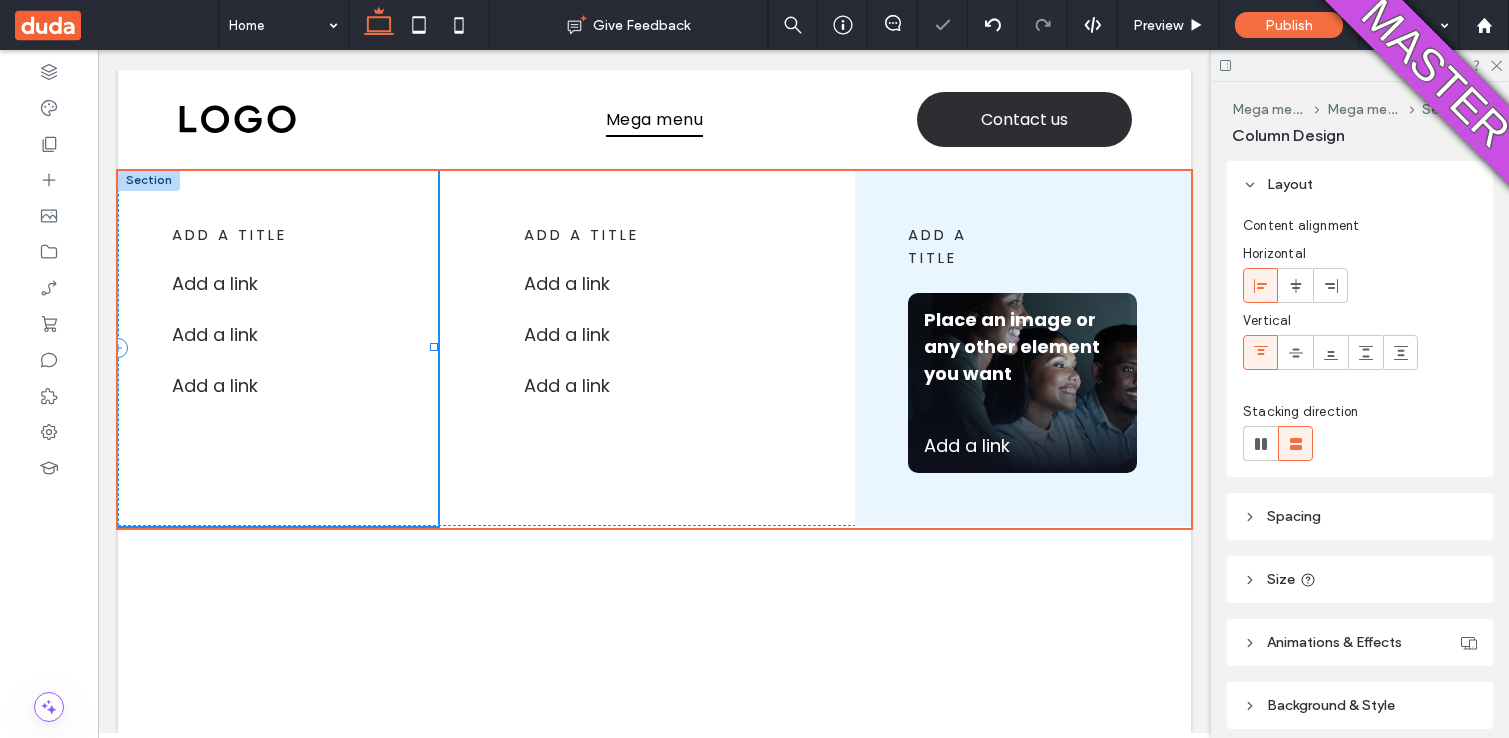 scroll, scrollTop: 3, scrollLeft: 0, axis: vertical 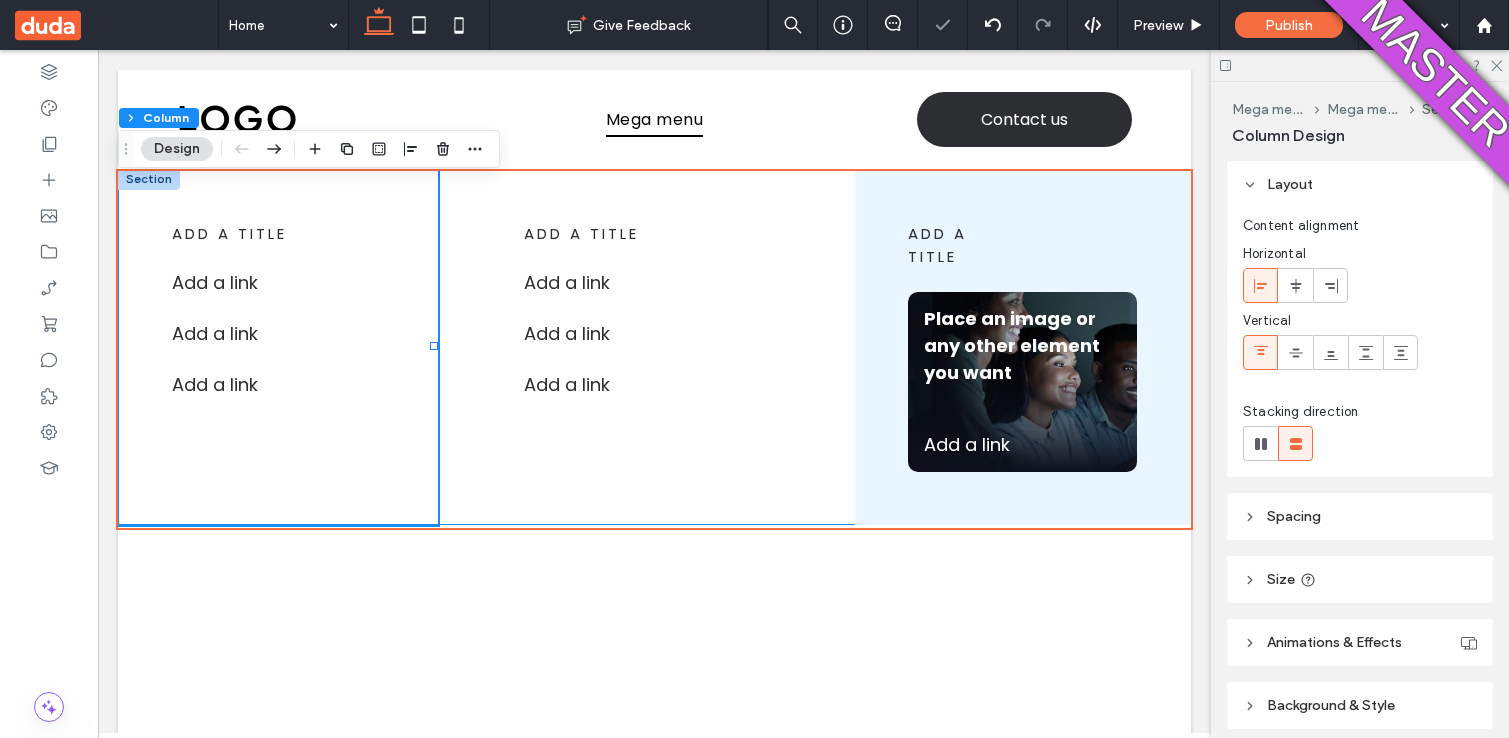 click on "add a title
Add a link ﻿
Add a link ﻿
Add a link ﻿
30% , 354px
add a title
Add a link
Add a link ﻿
Add a link ﻿
add a title
Place an image or any other element you want
Add a link ﻿" at bounding box center [654, 346] 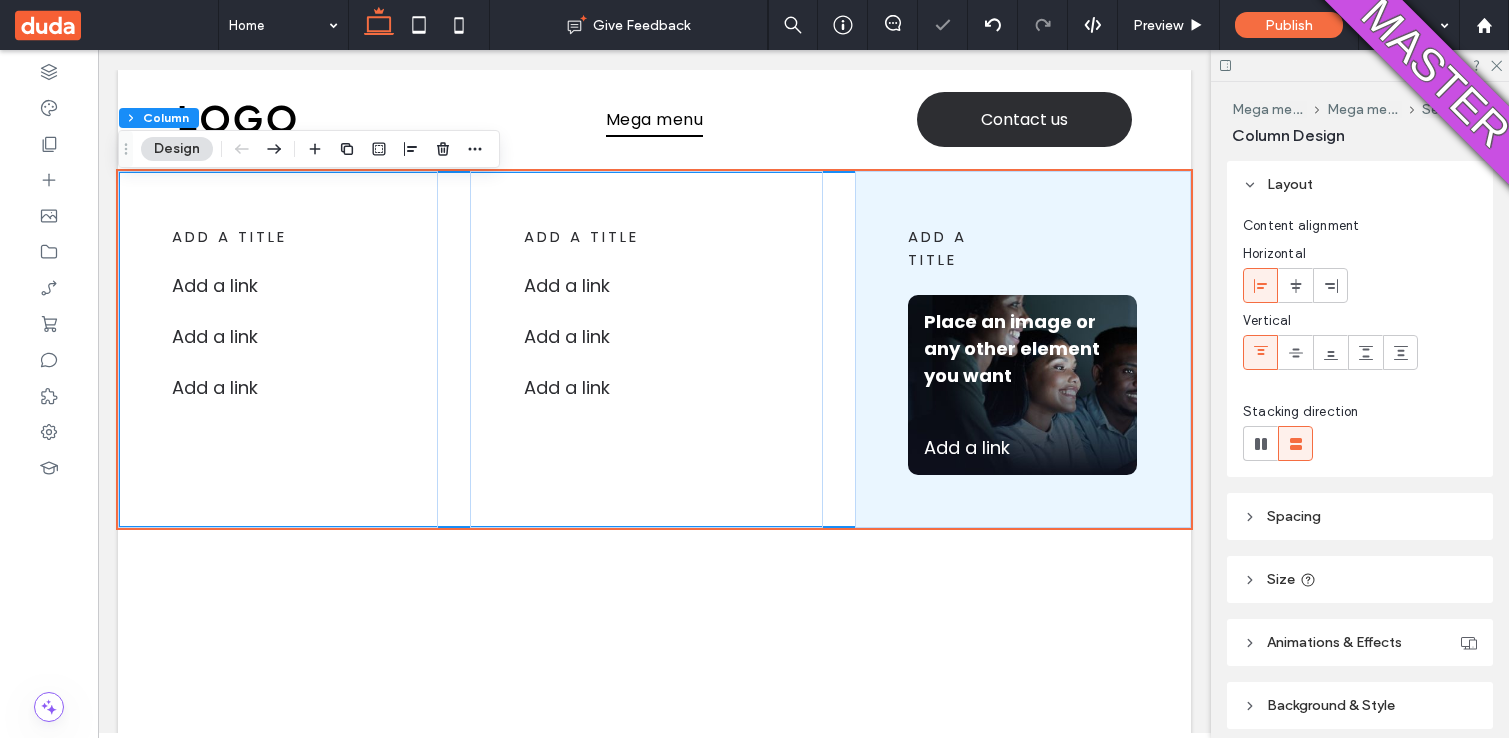 scroll, scrollTop: 0, scrollLeft: 0, axis: both 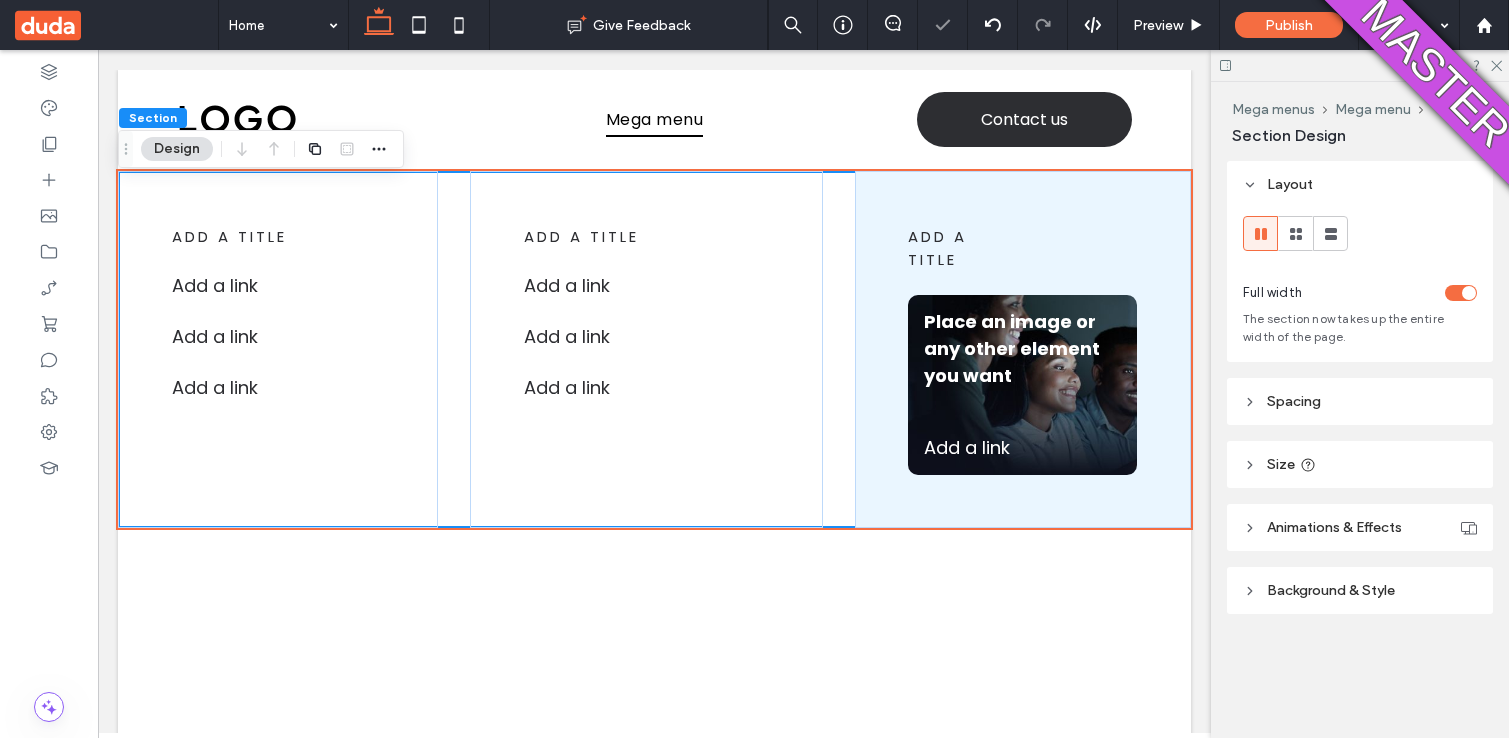 click on "add a title
Add a link ﻿
Add a link ﻿
Add a link ﻿
add a title
Add a link
Add a link ﻿
Add a link ﻿
add a title
Place an image or any other element you want
Add a link ﻿" at bounding box center (654, 349) 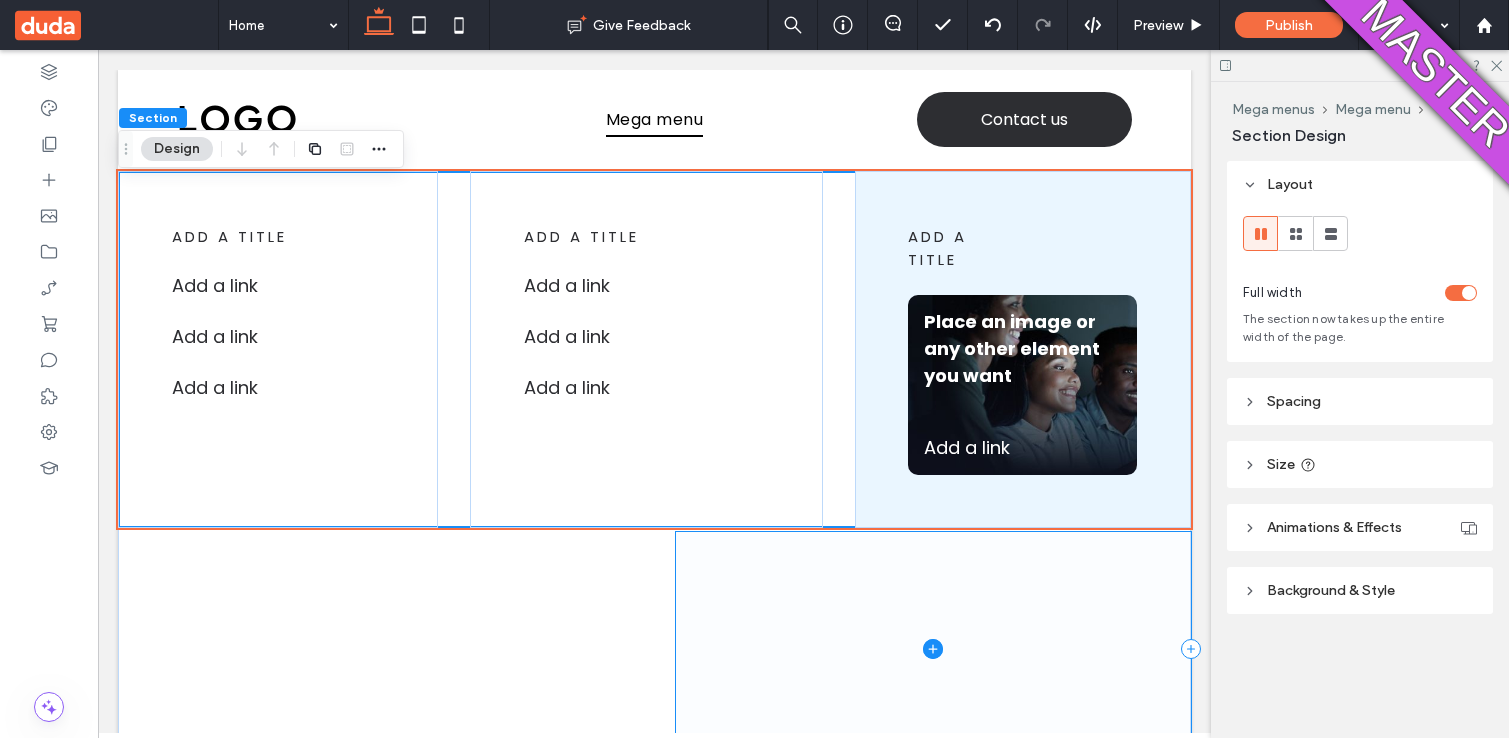 click at bounding box center (933, 649) 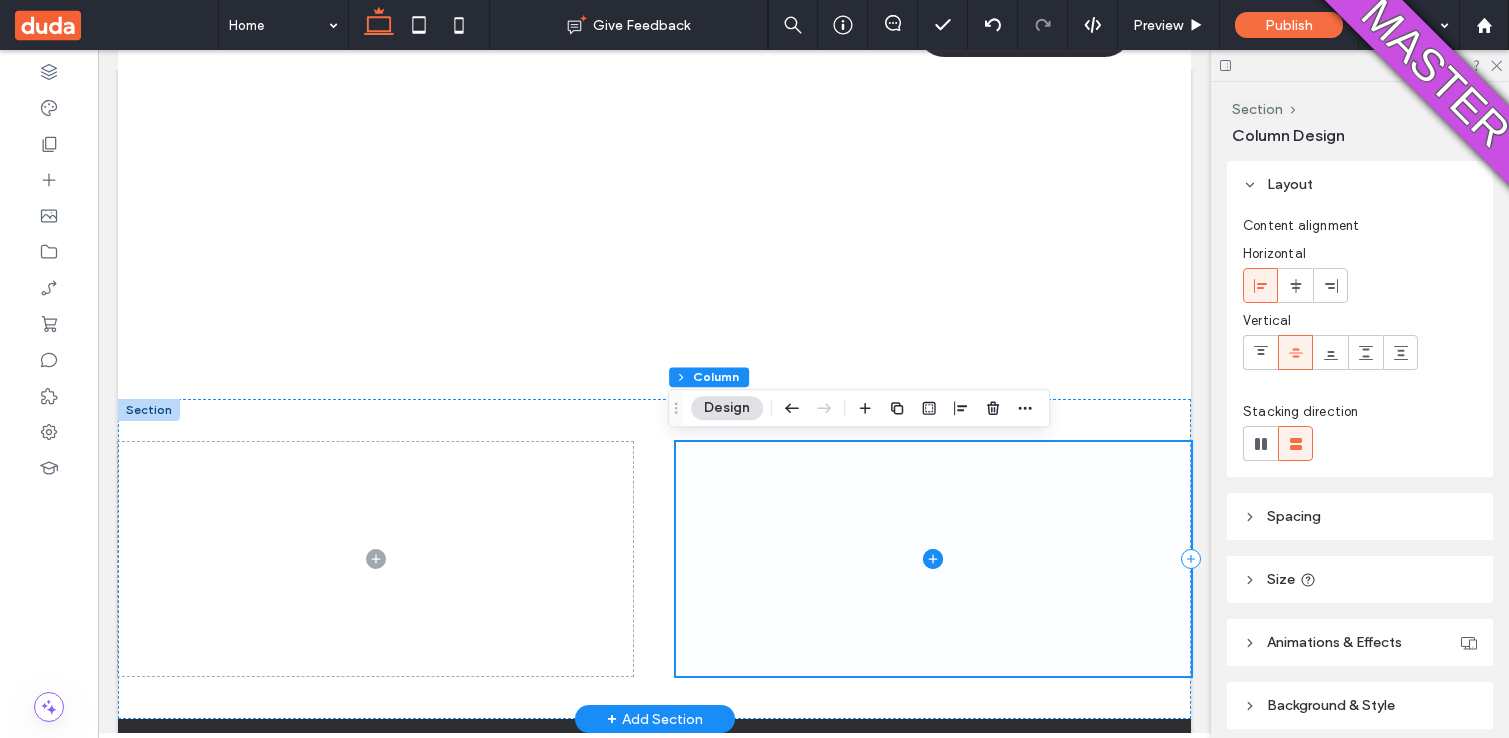 scroll, scrollTop: 91, scrollLeft: 0, axis: vertical 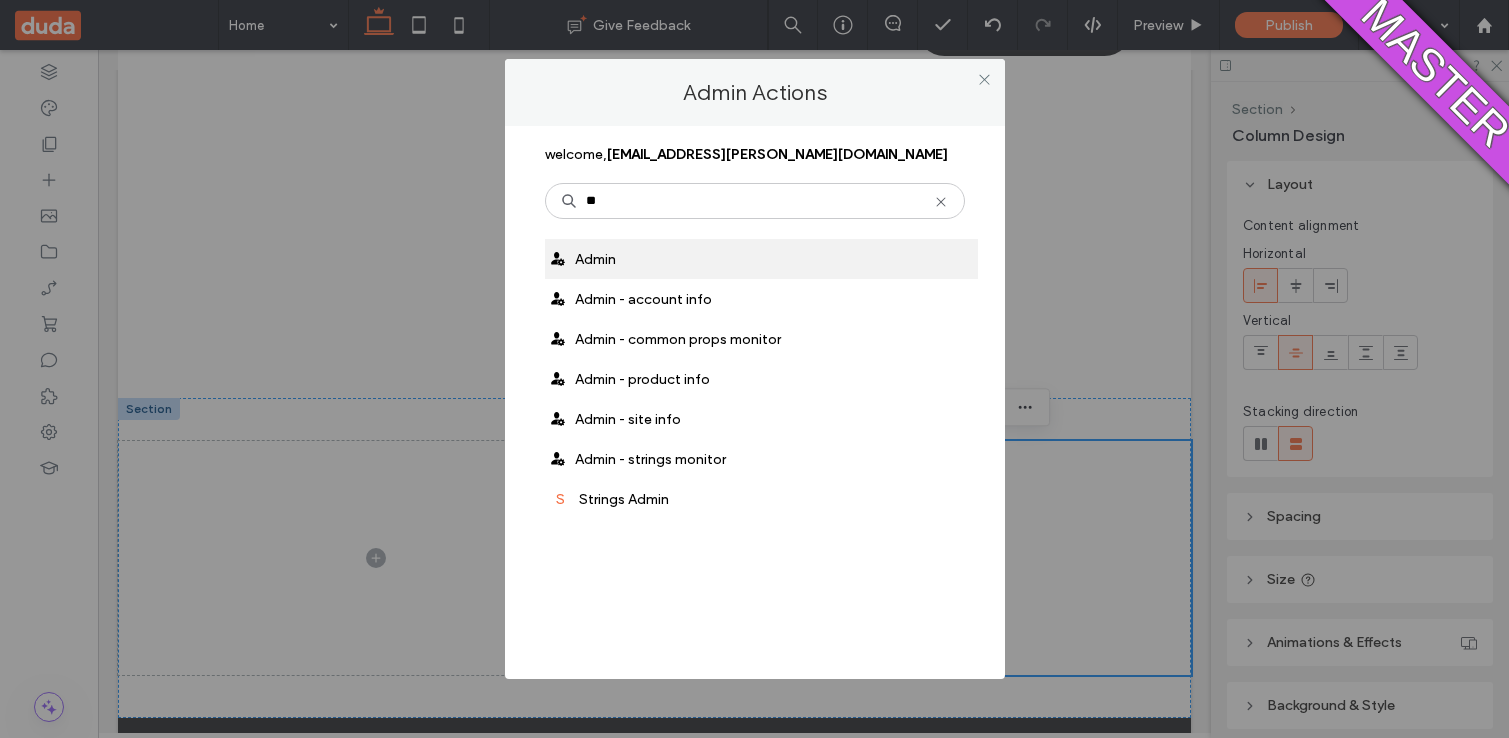 type on "*" 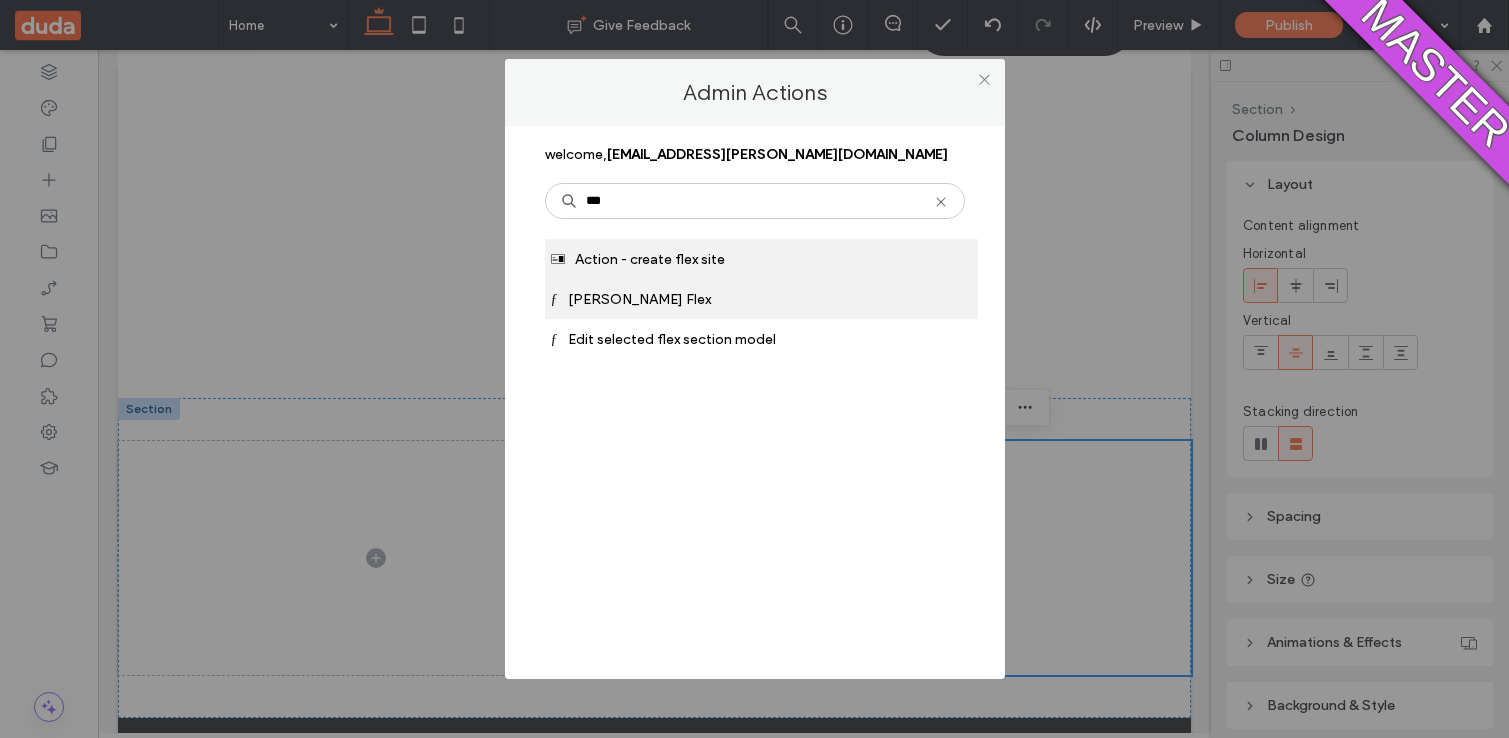 type on "***" 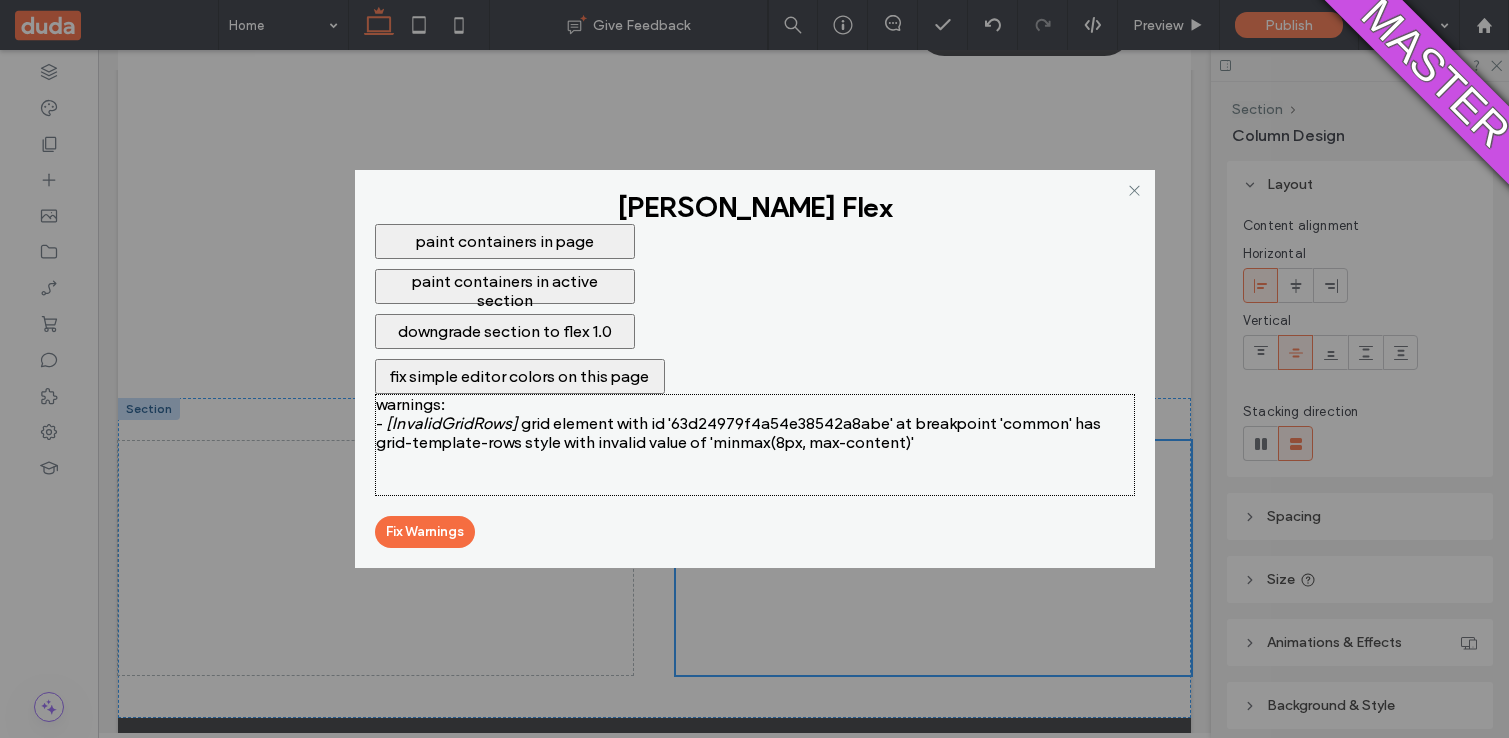 click on "downgrade section to flex 1.0" at bounding box center [505, 331] 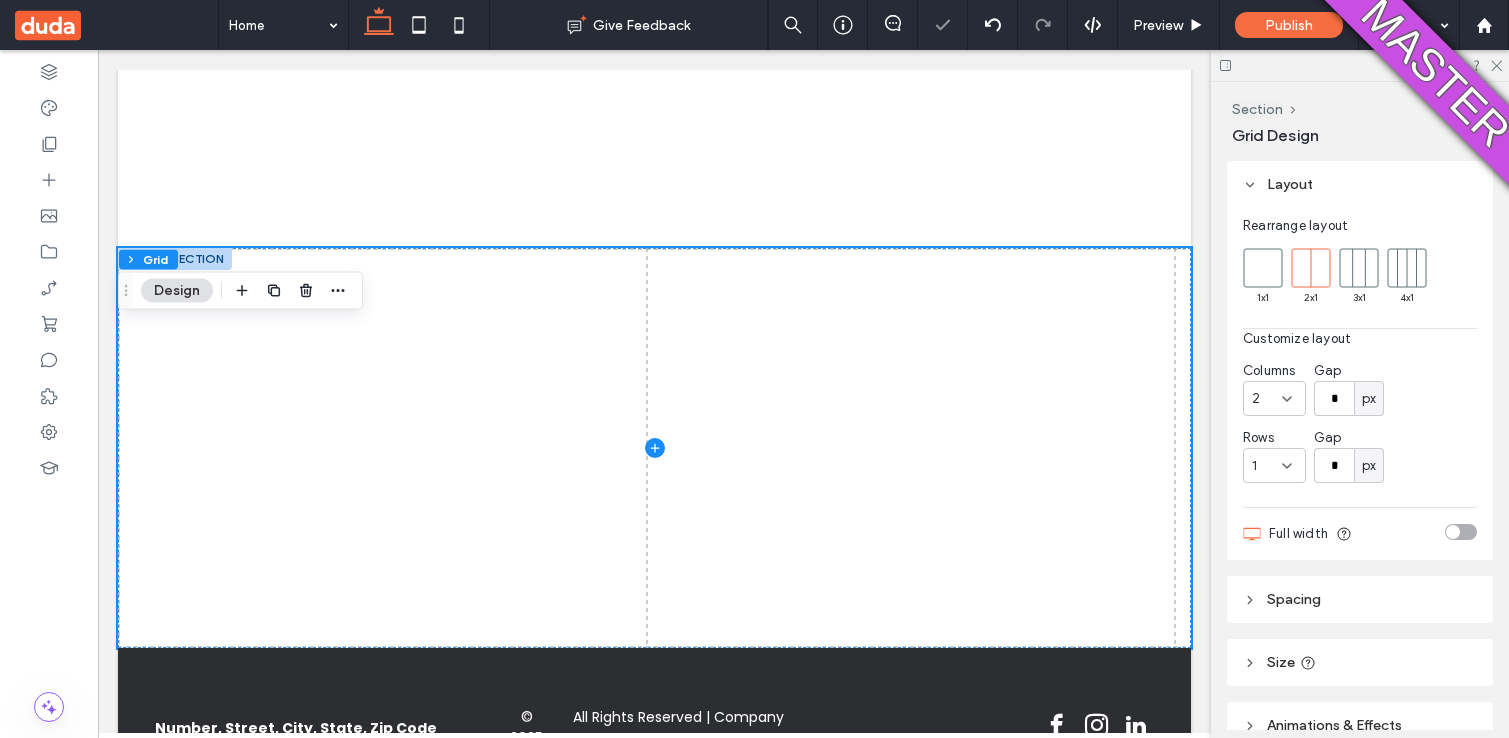 scroll, scrollTop: 297, scrollLeft: 0, axis: vertical 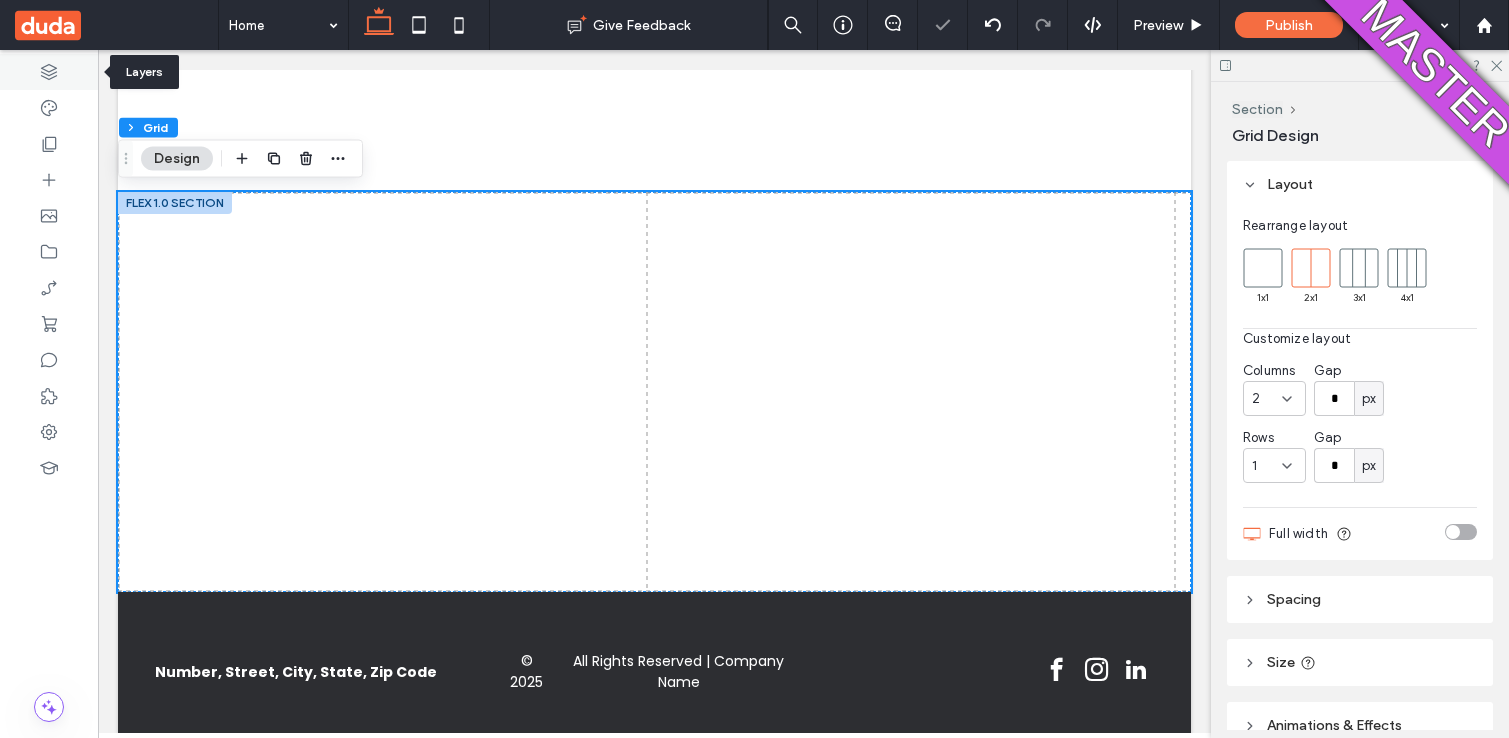 click 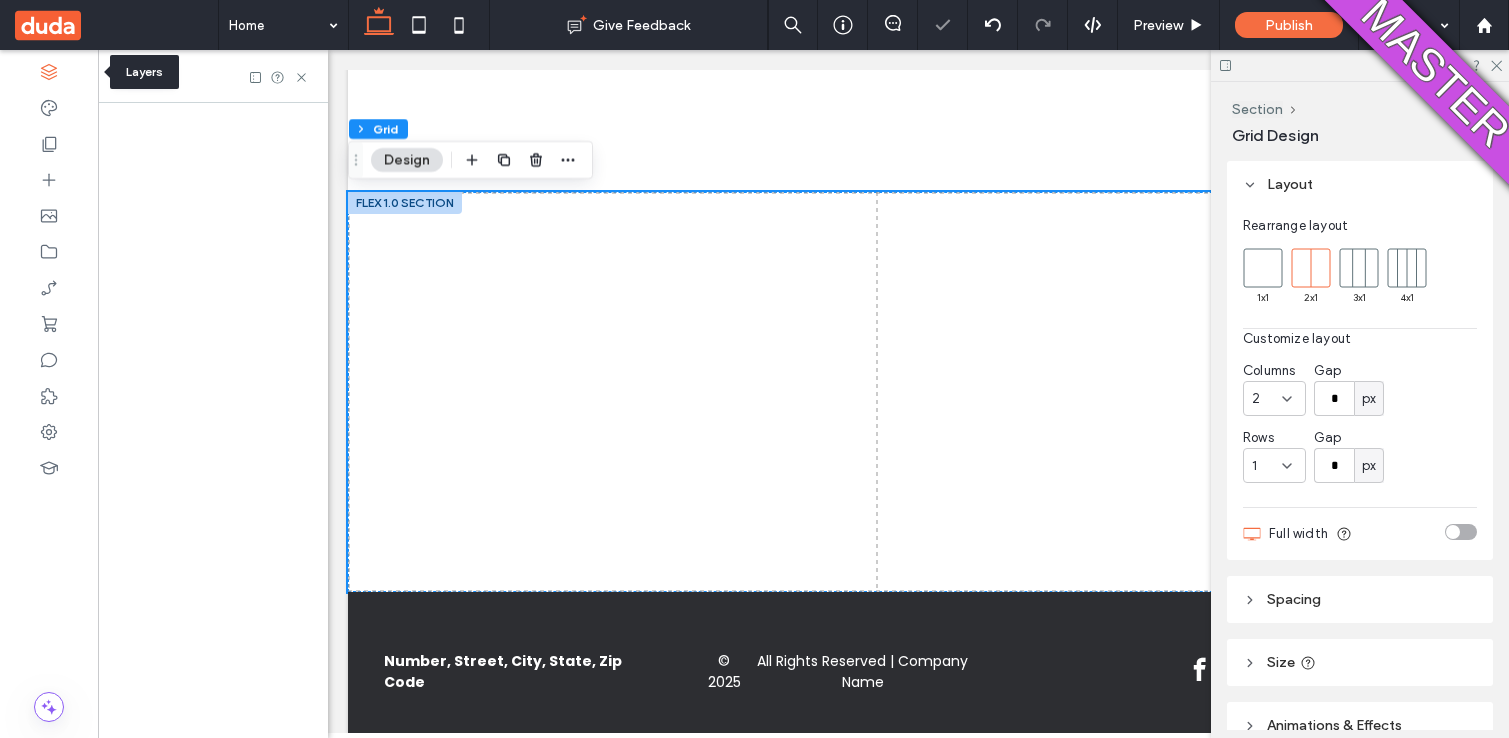 scroll, scrollTop: 294, scrollLeft: 0, axis: vertical 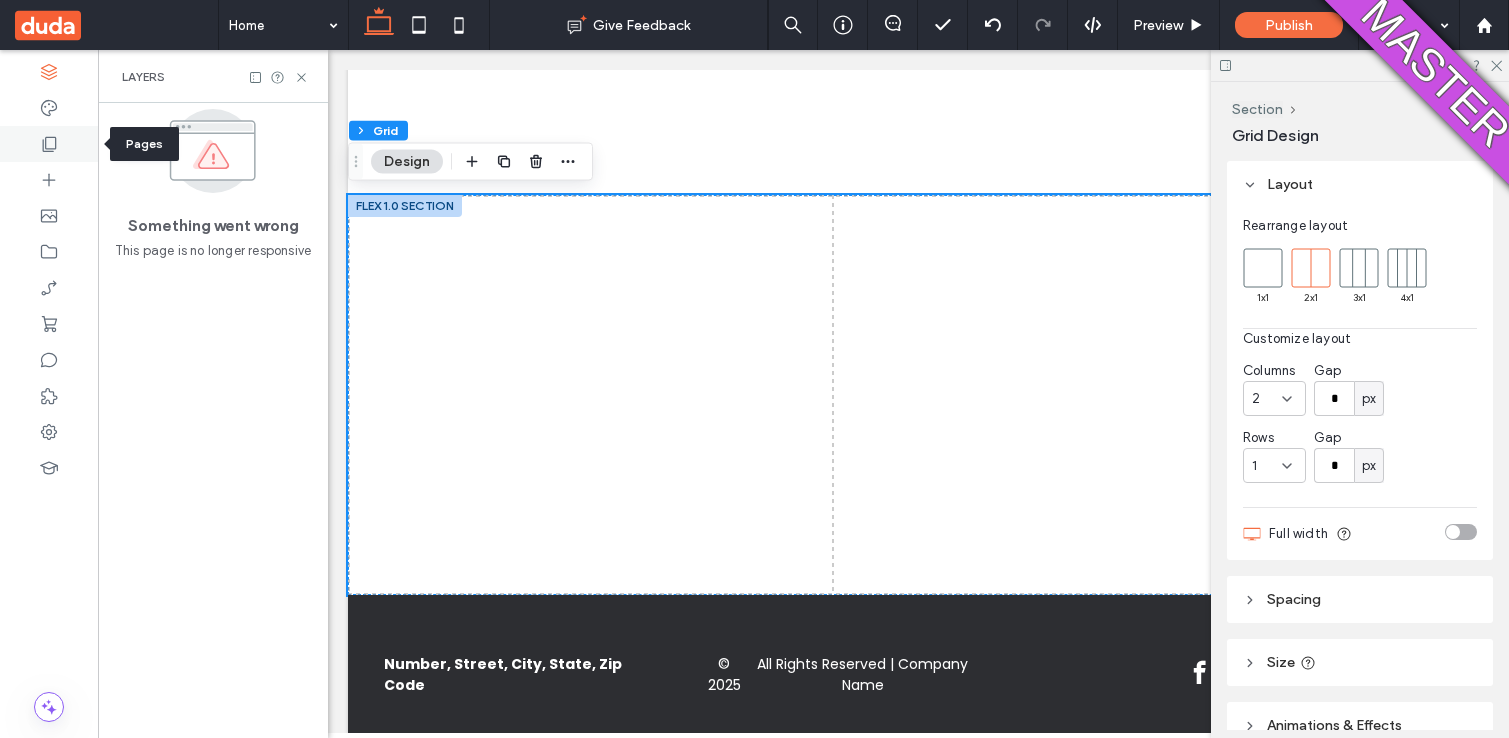 click at bounding box center [49, 144] 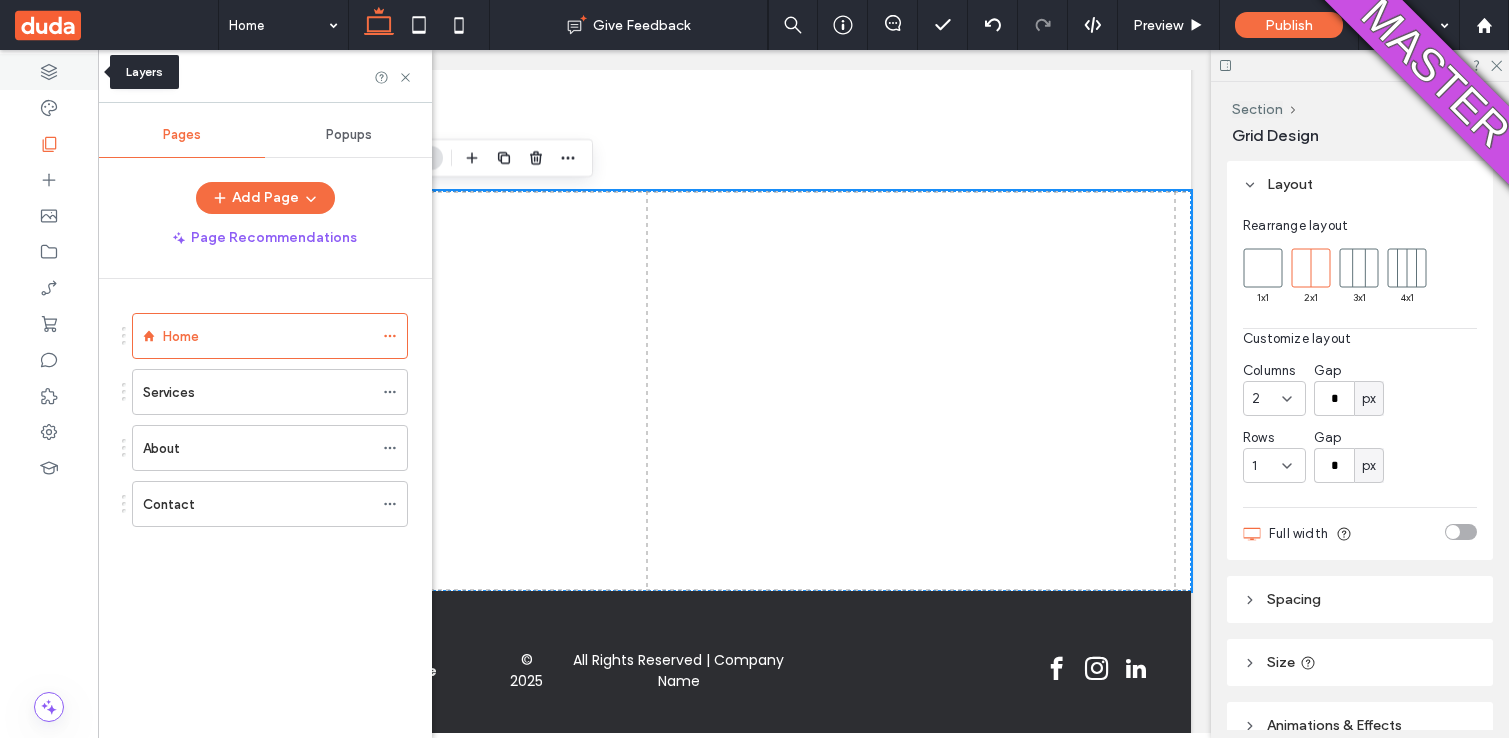 click at bounding box center (49, 72) 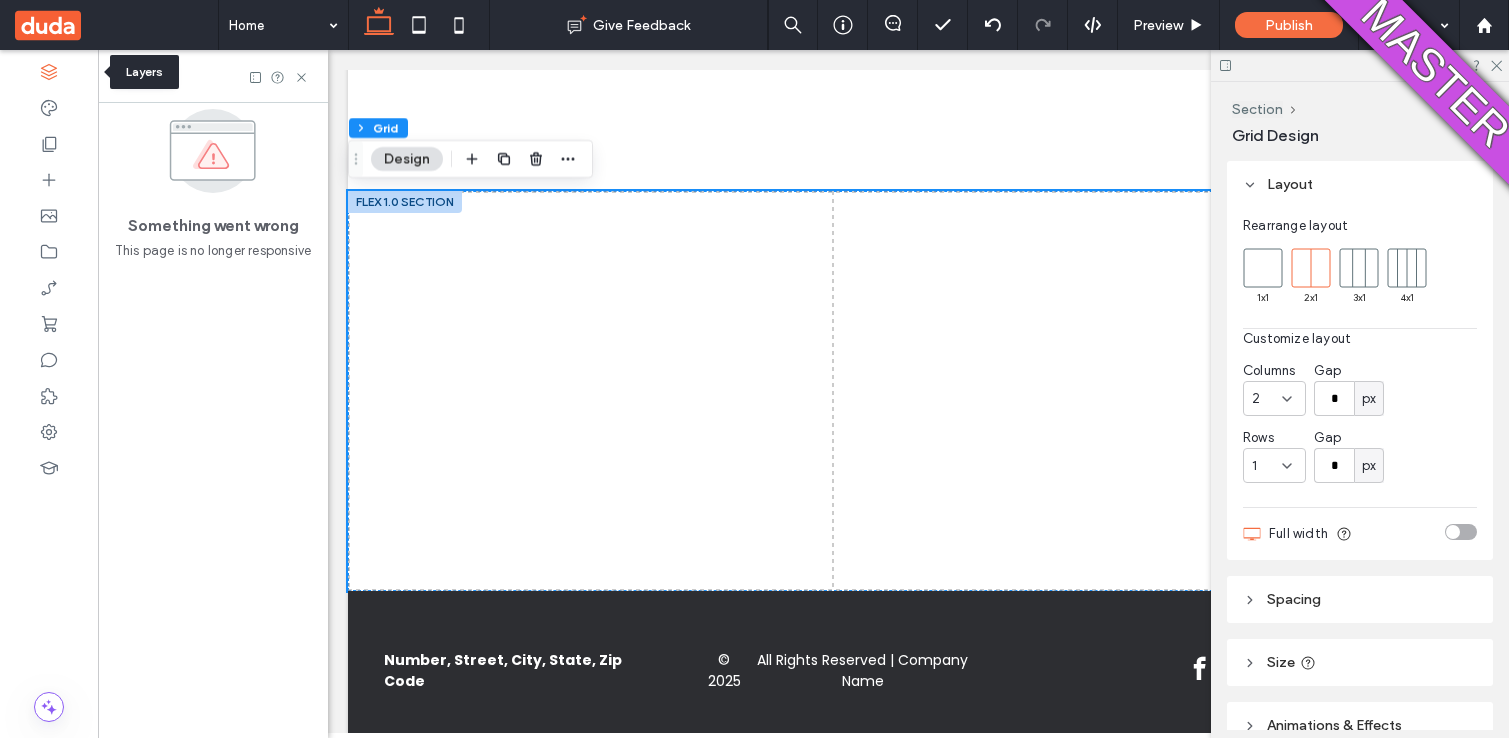 scroll, scrollTop: 294, scrollLeft: 0, axis: vertical 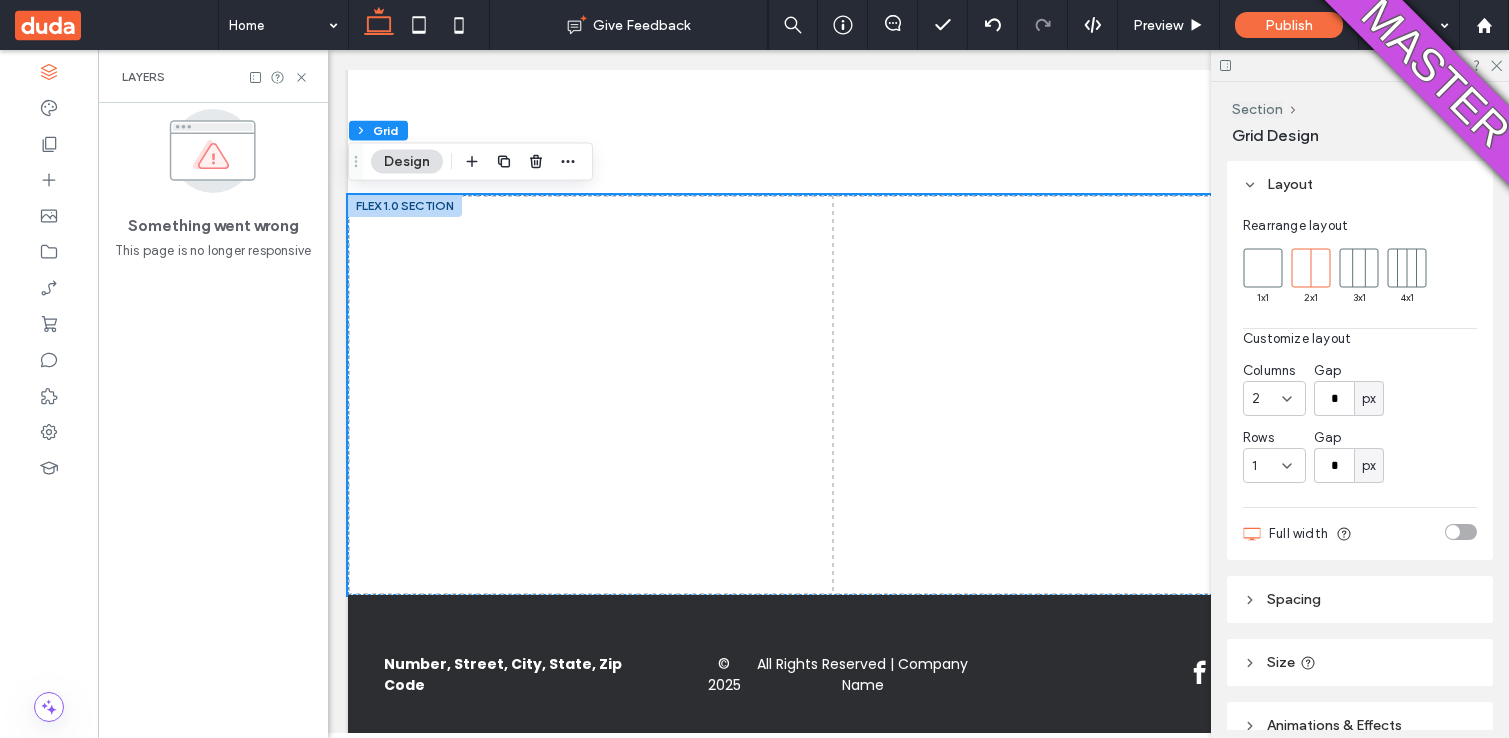 click 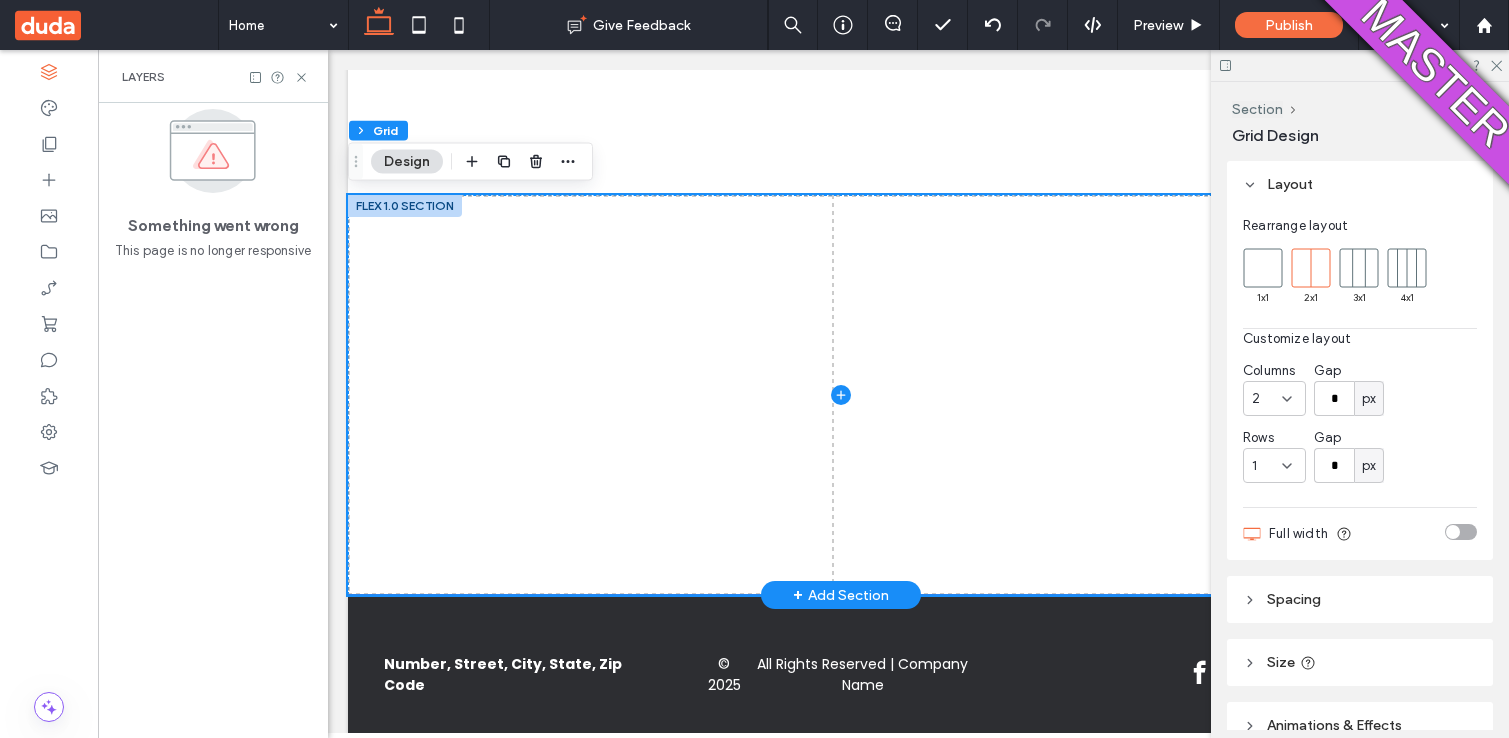 click at bounding box center [840, 395] 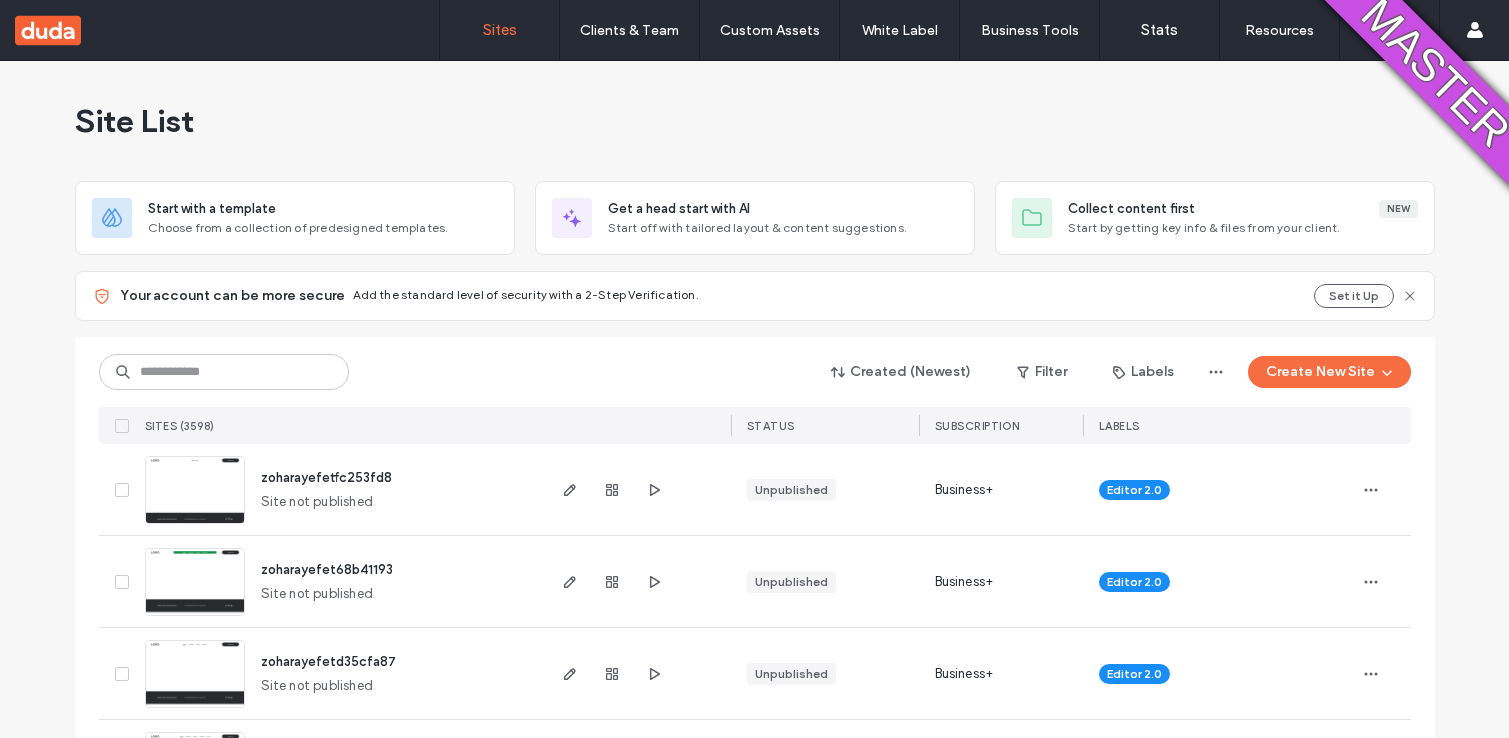 scroll, scrollTop: 0, scrollLeft: 0, axis: both 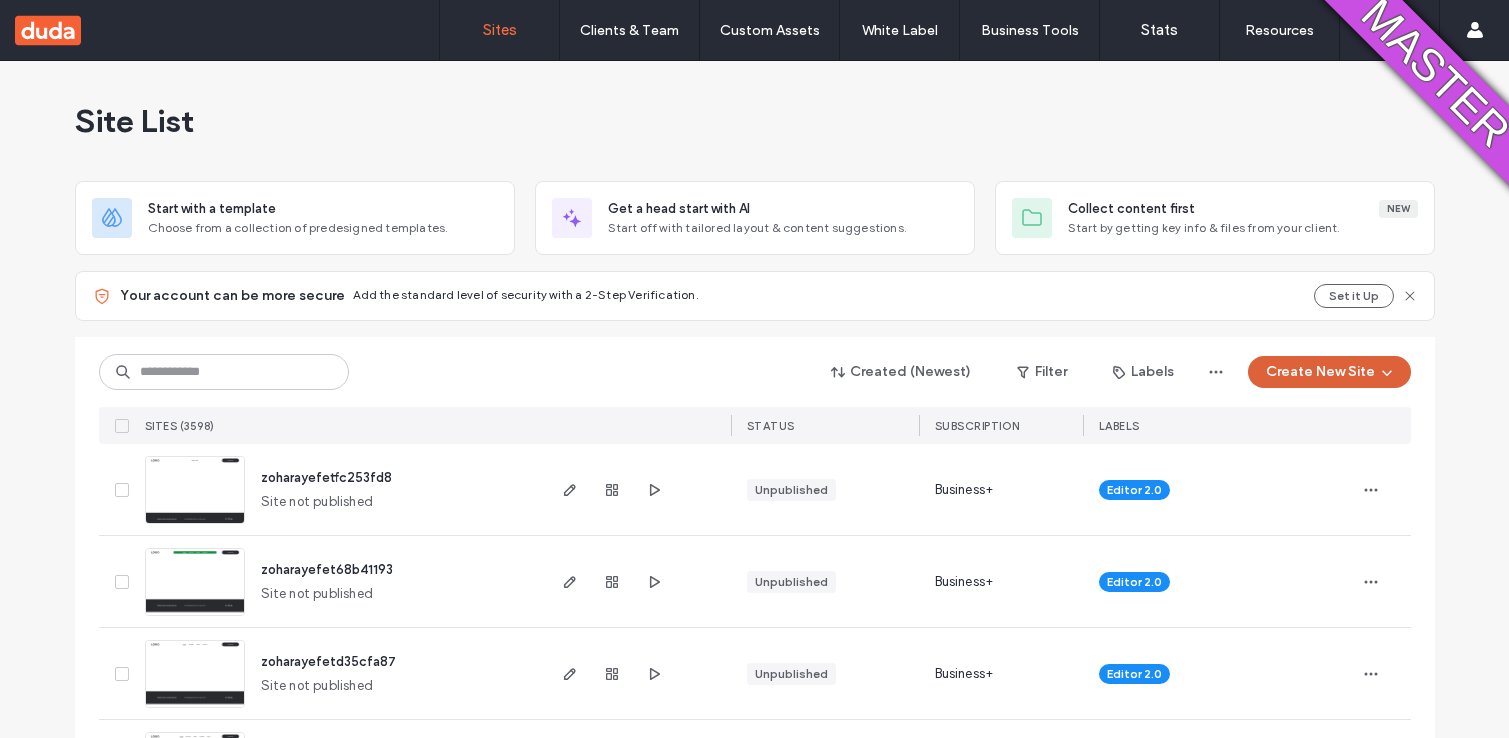 click on "Create New Site" at bounding box center [1329, 372] 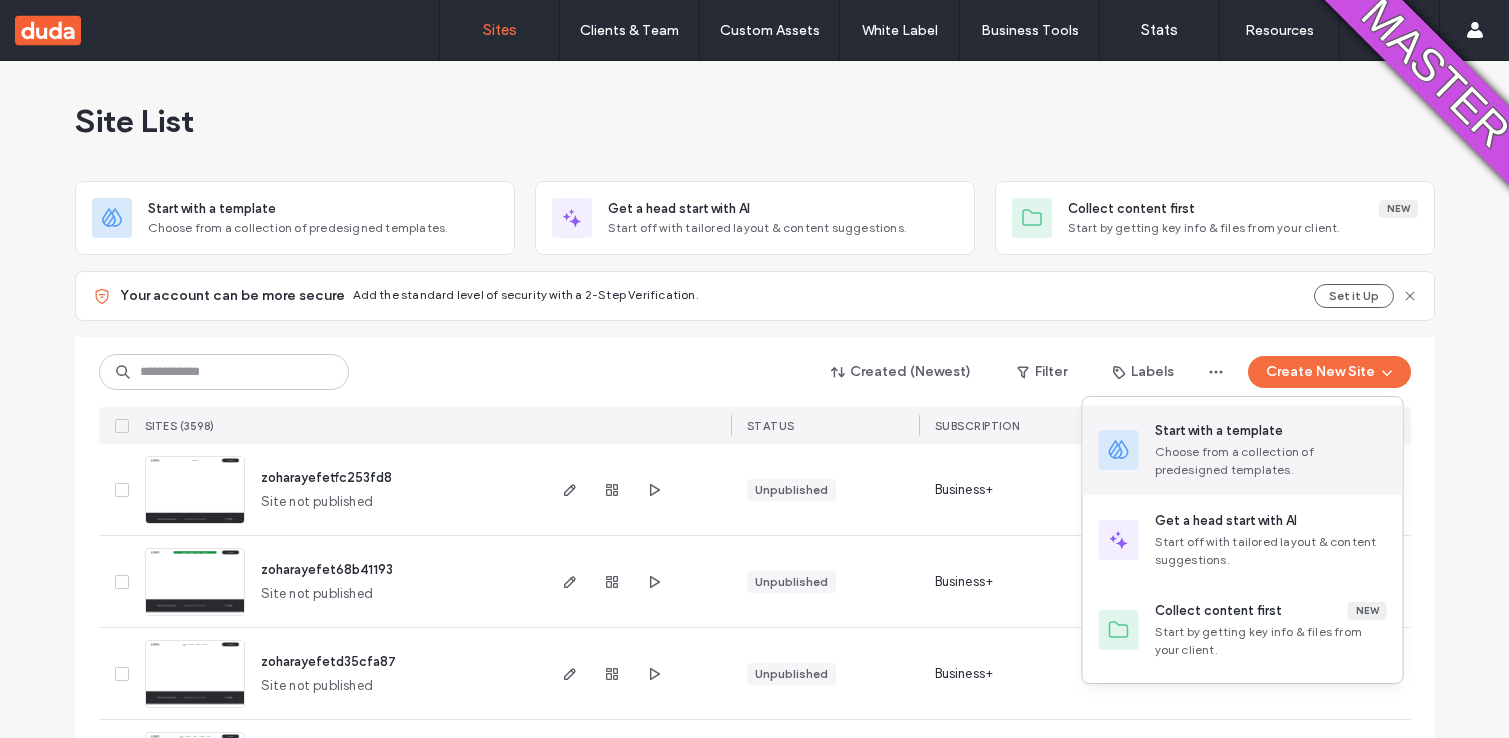 click on "Start with a template" at bounding box center [1219, 431] 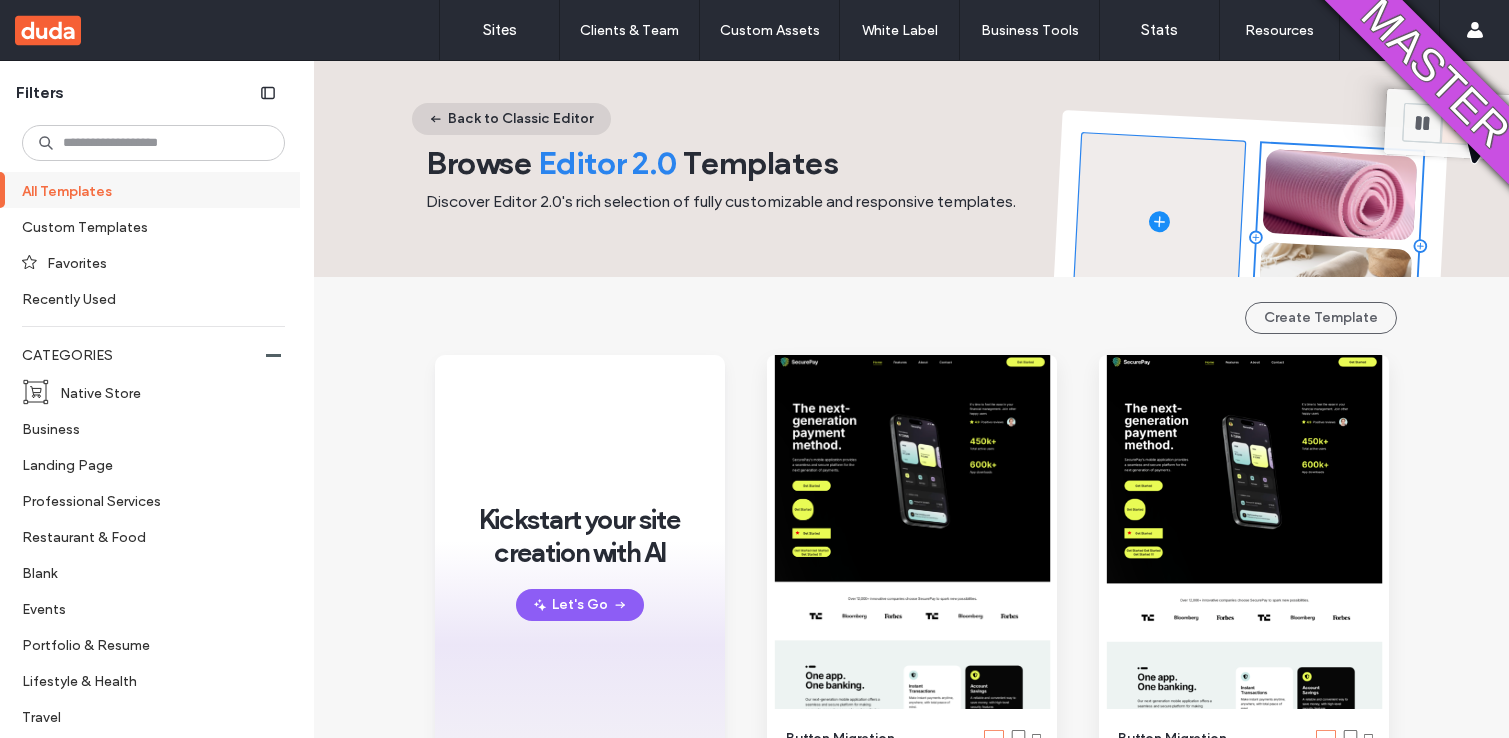 click on "Back to Classic Editor" at bounding box center [511, 119] 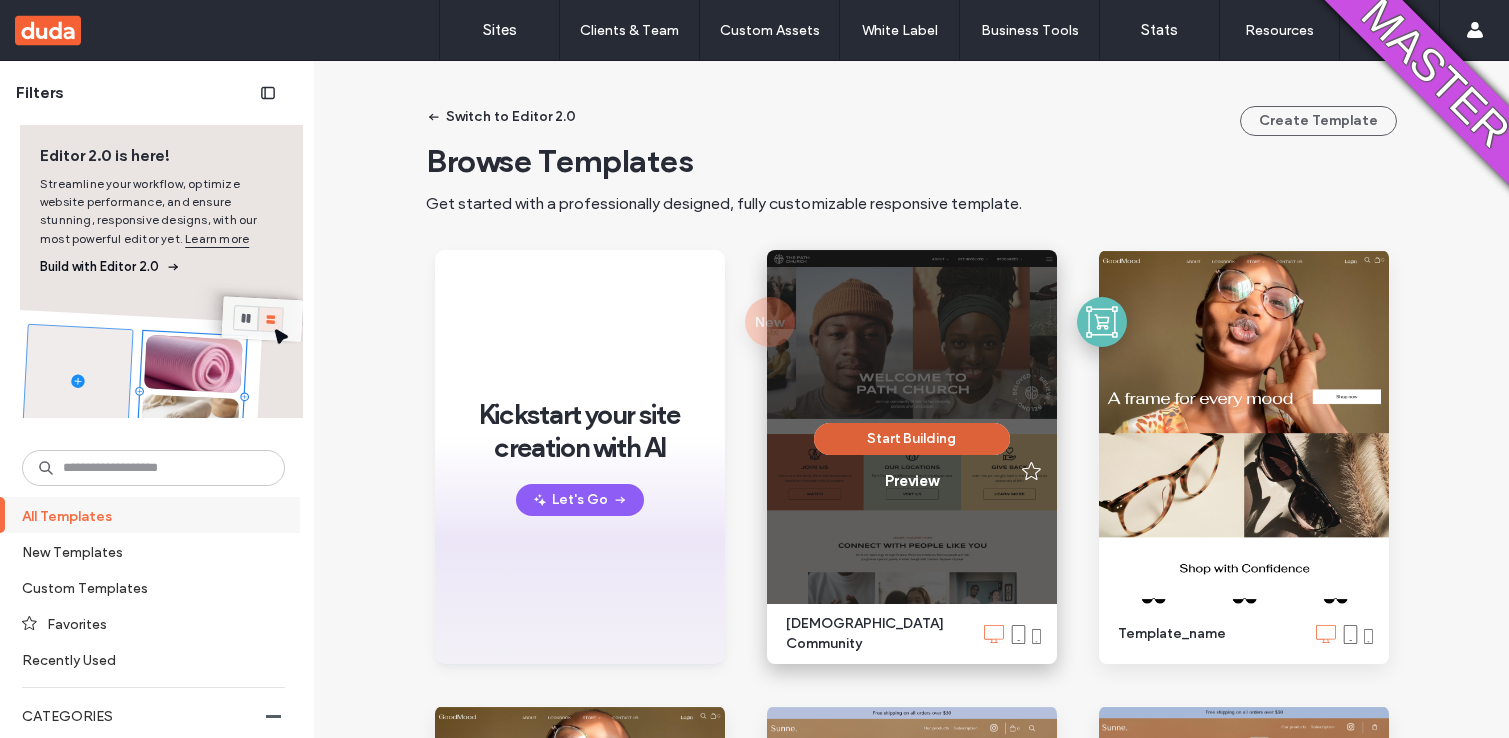 click on "Start Building" at bounding box center (912, 439) 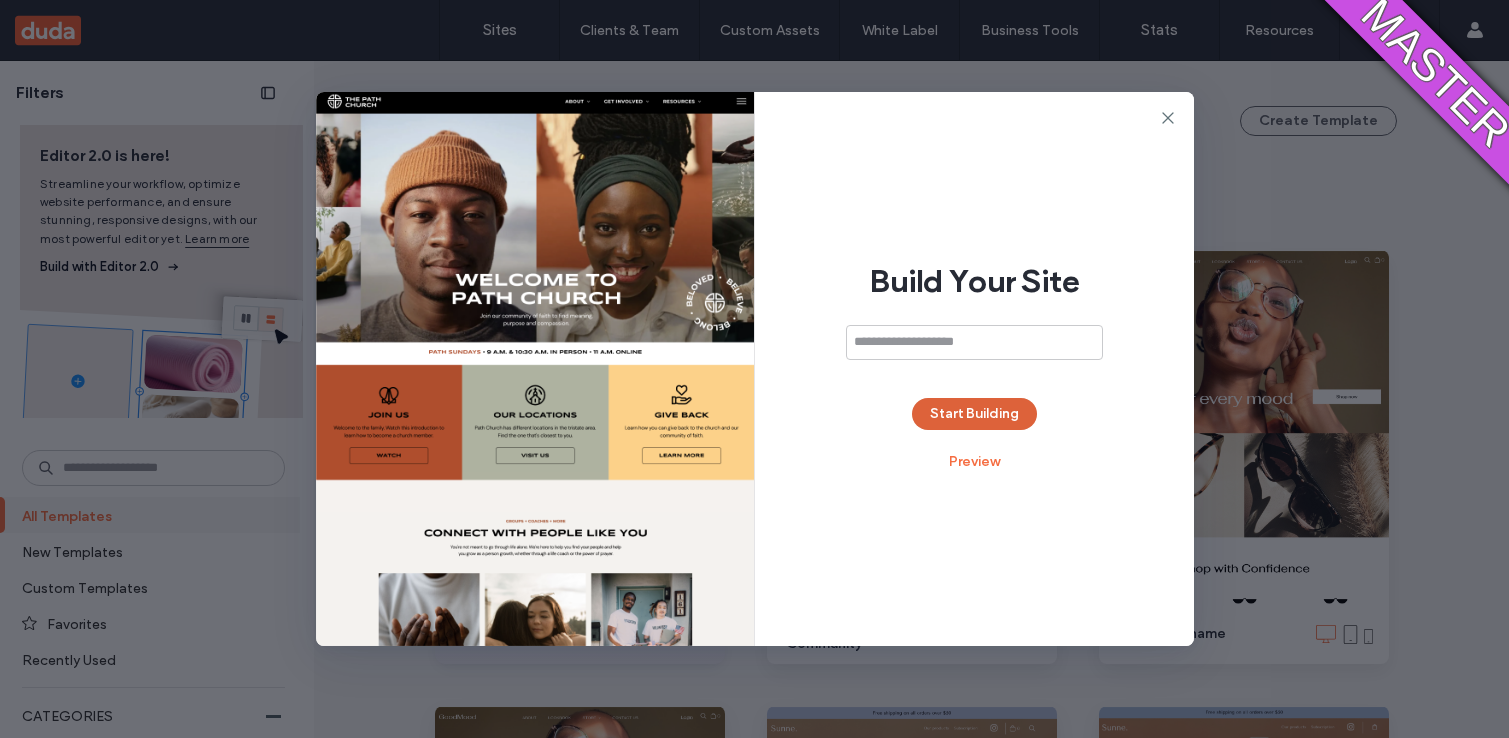 click on "Start Building" at bounding box center (974, 414) 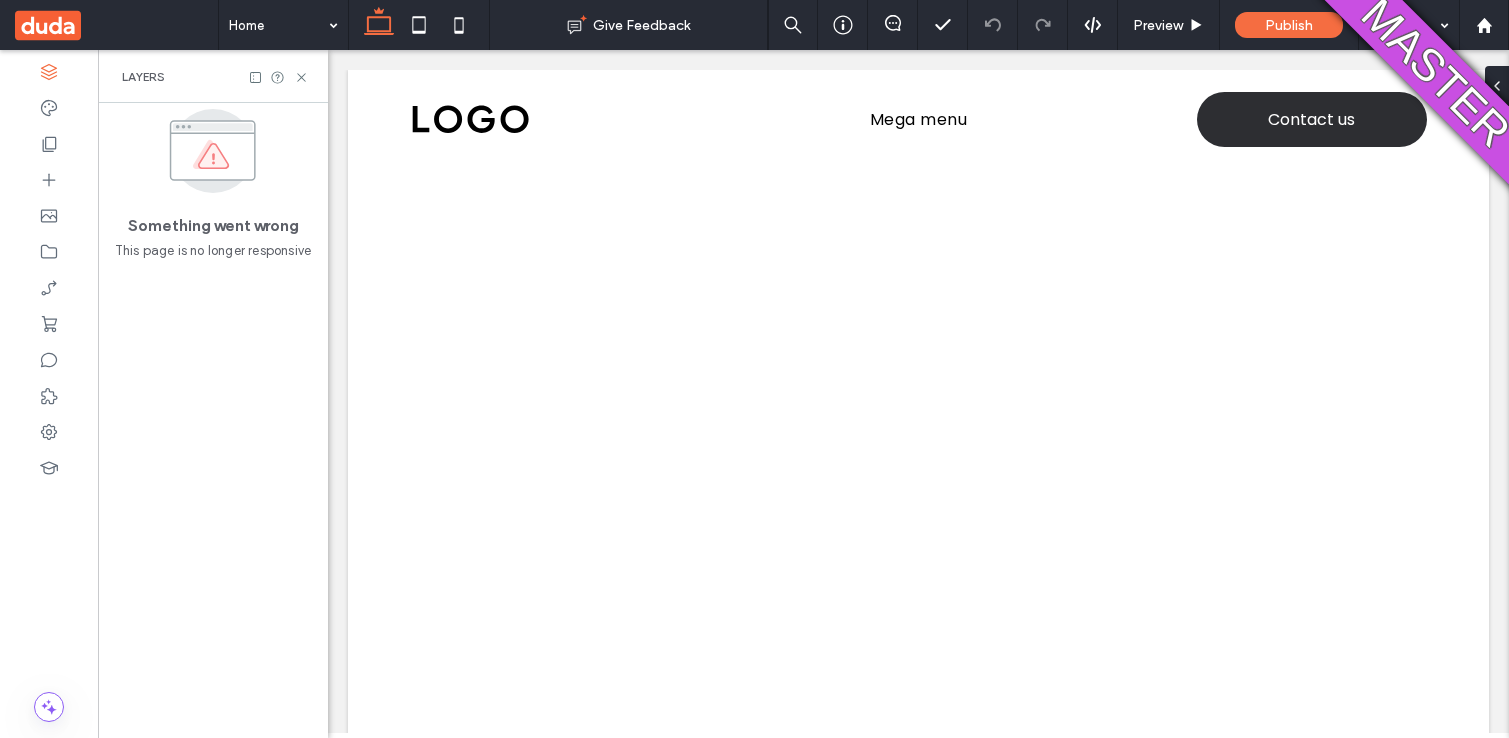 scroll, scrollTop: 0, scrollLeft: 0, axis: both 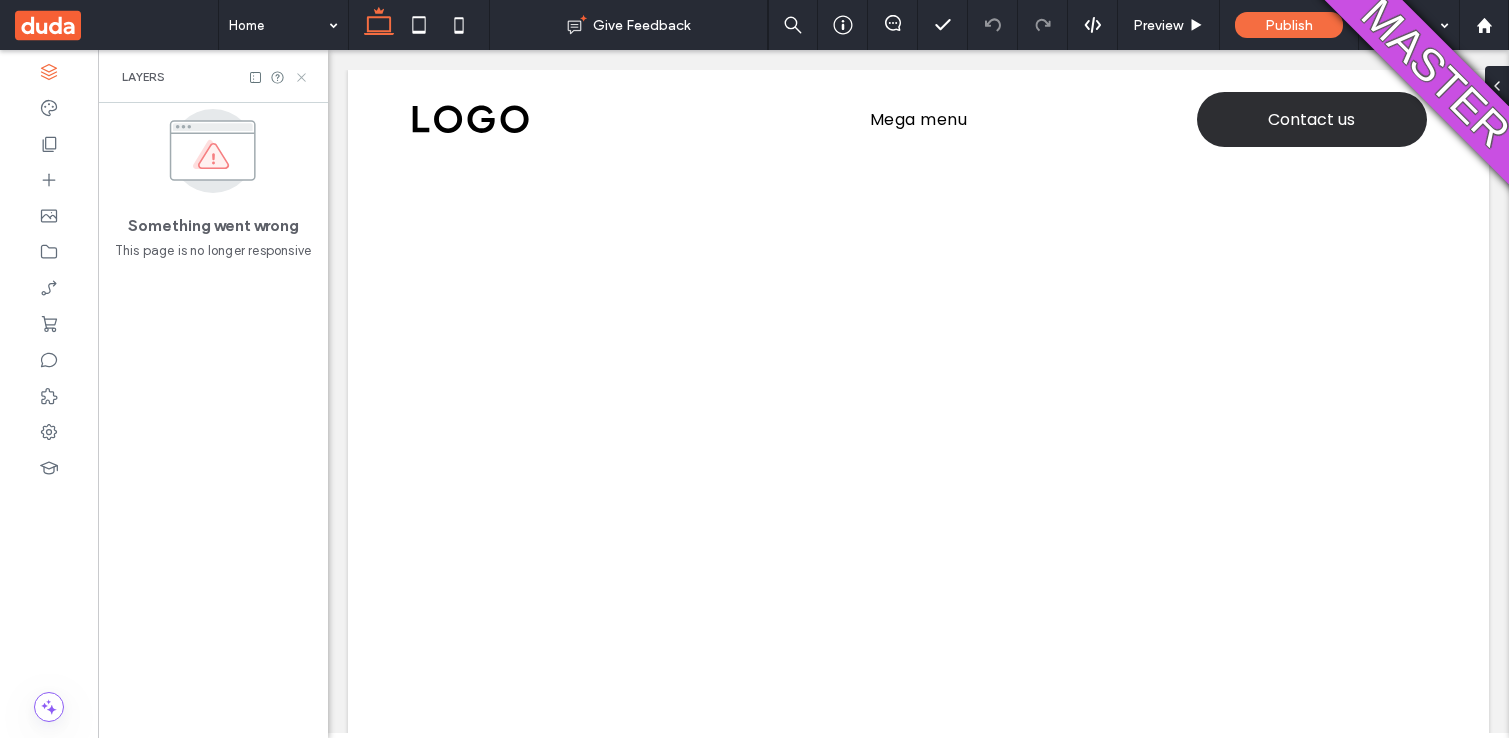 click 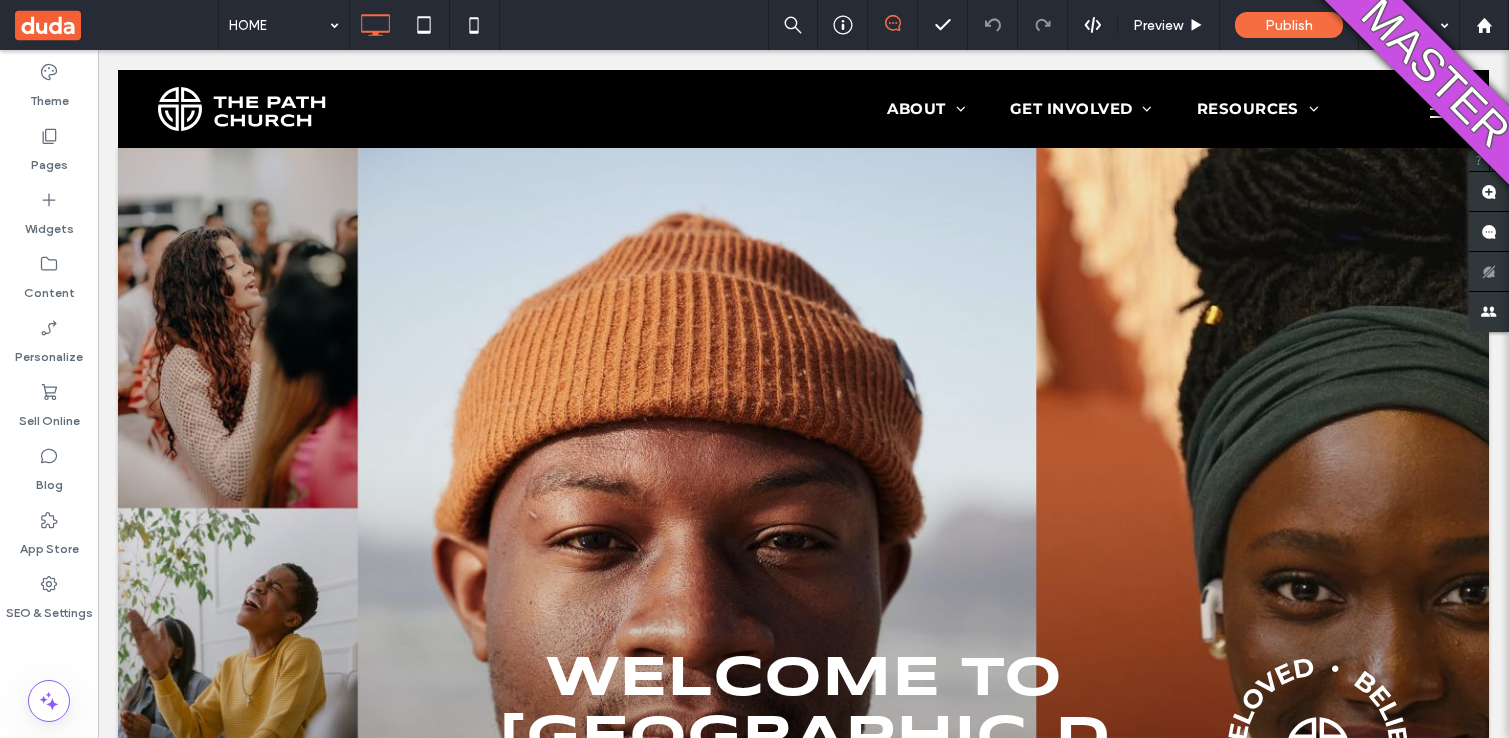scroll, scrollTop: 0, scrollLeft: 0, axis: both 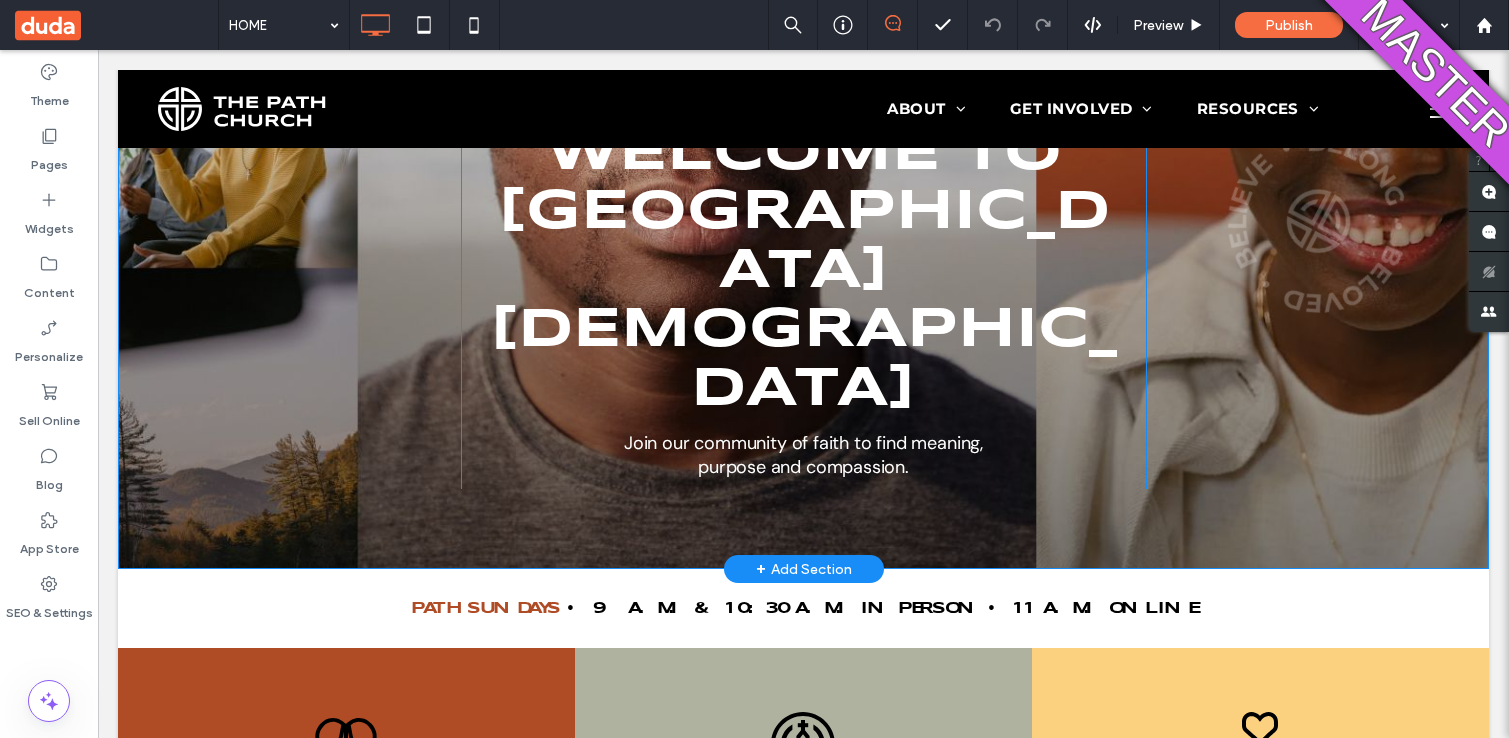 click on "+ Add Section" at bounding box center [804, 569] 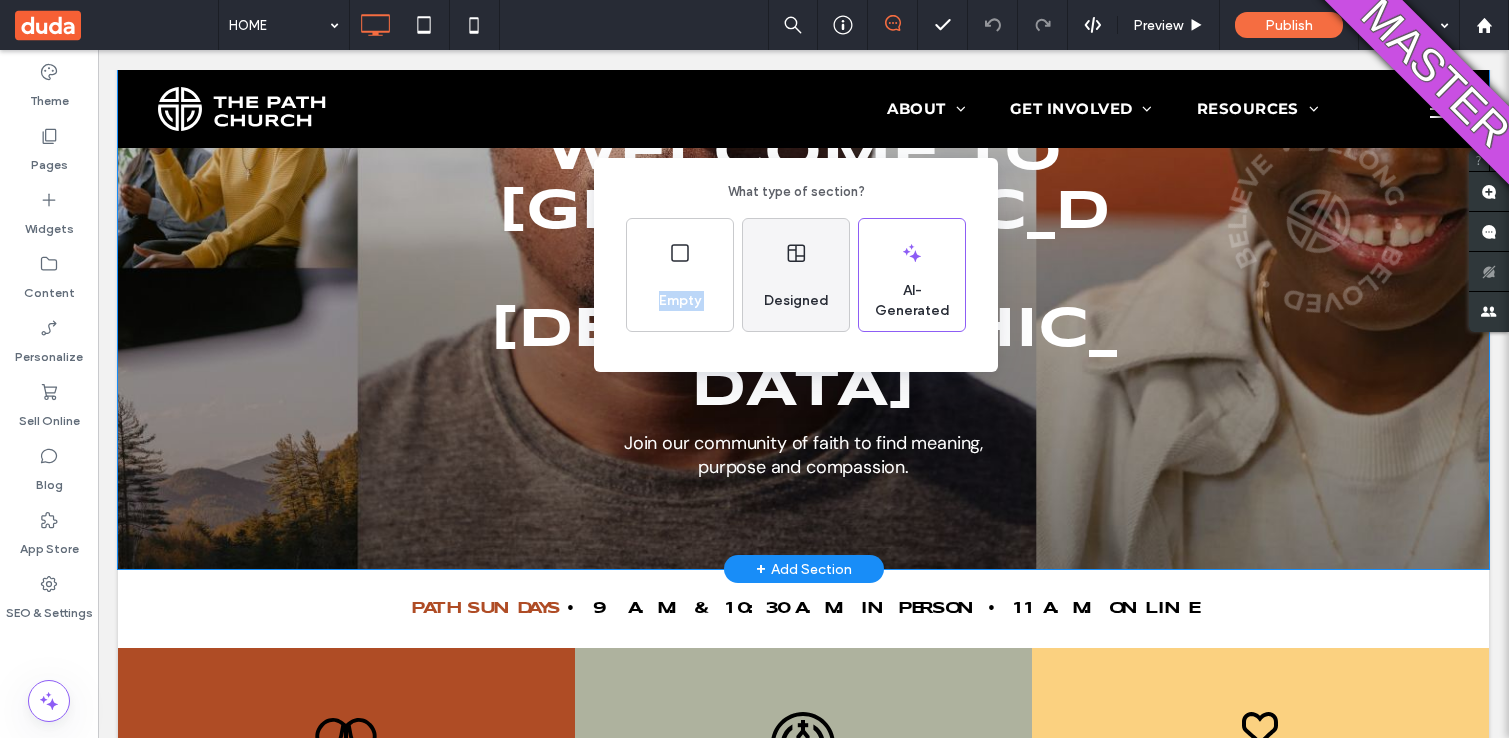 drag, startPoint x: 716, startPoint y: 241, endPoint x: 796, endPoint y: 250, distance: 80.50466 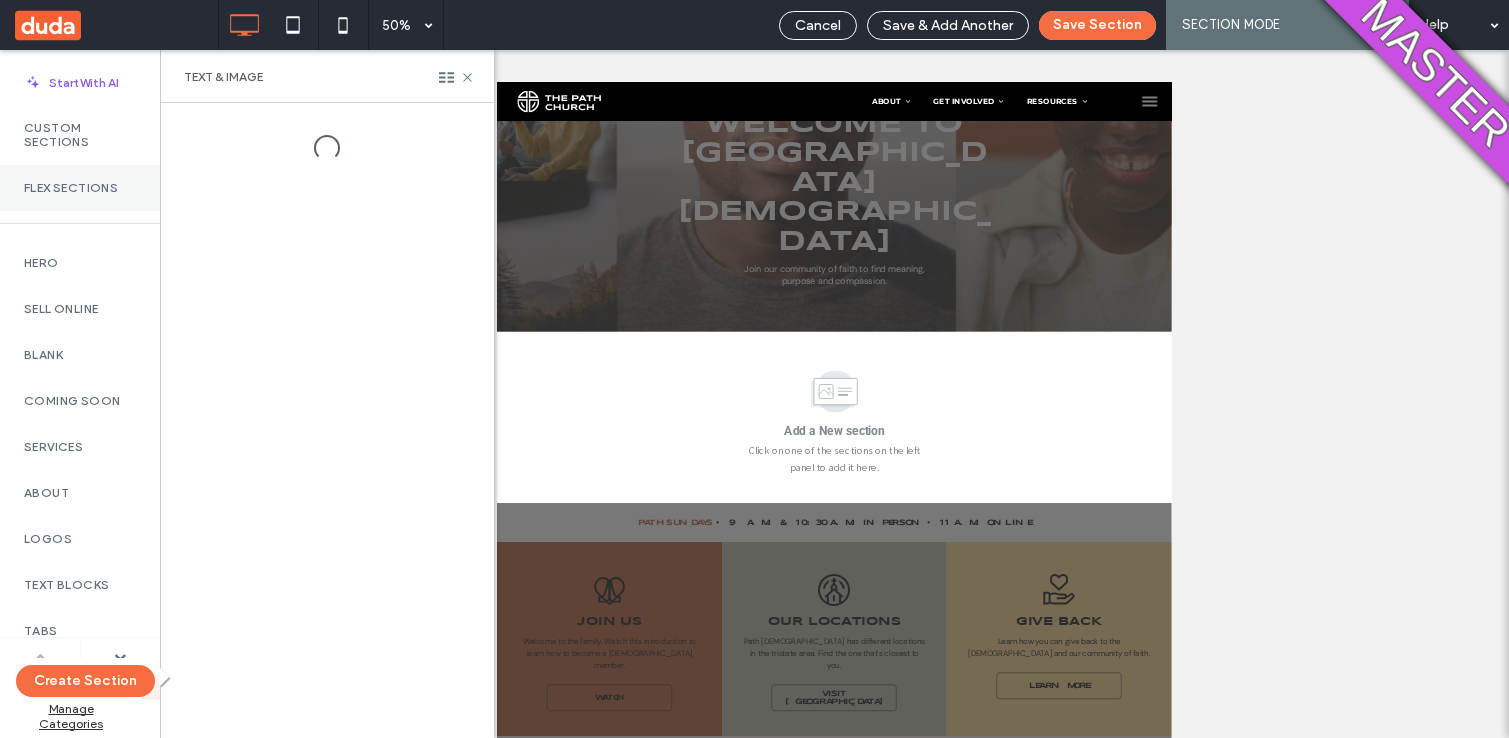 click on "Flex Sections" at bounding box center [80, 188] 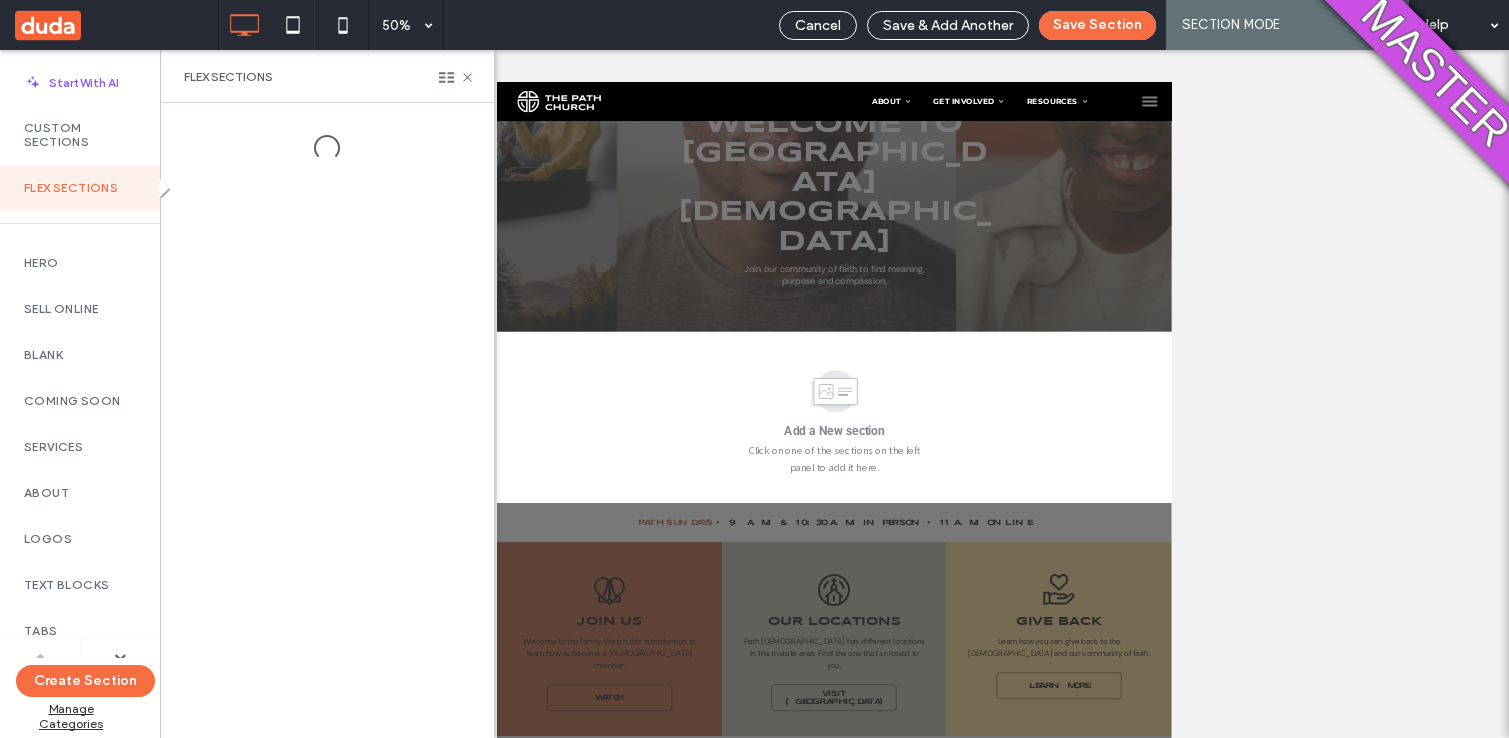 click on "Flex Sections" at bounding box center (80, 188) 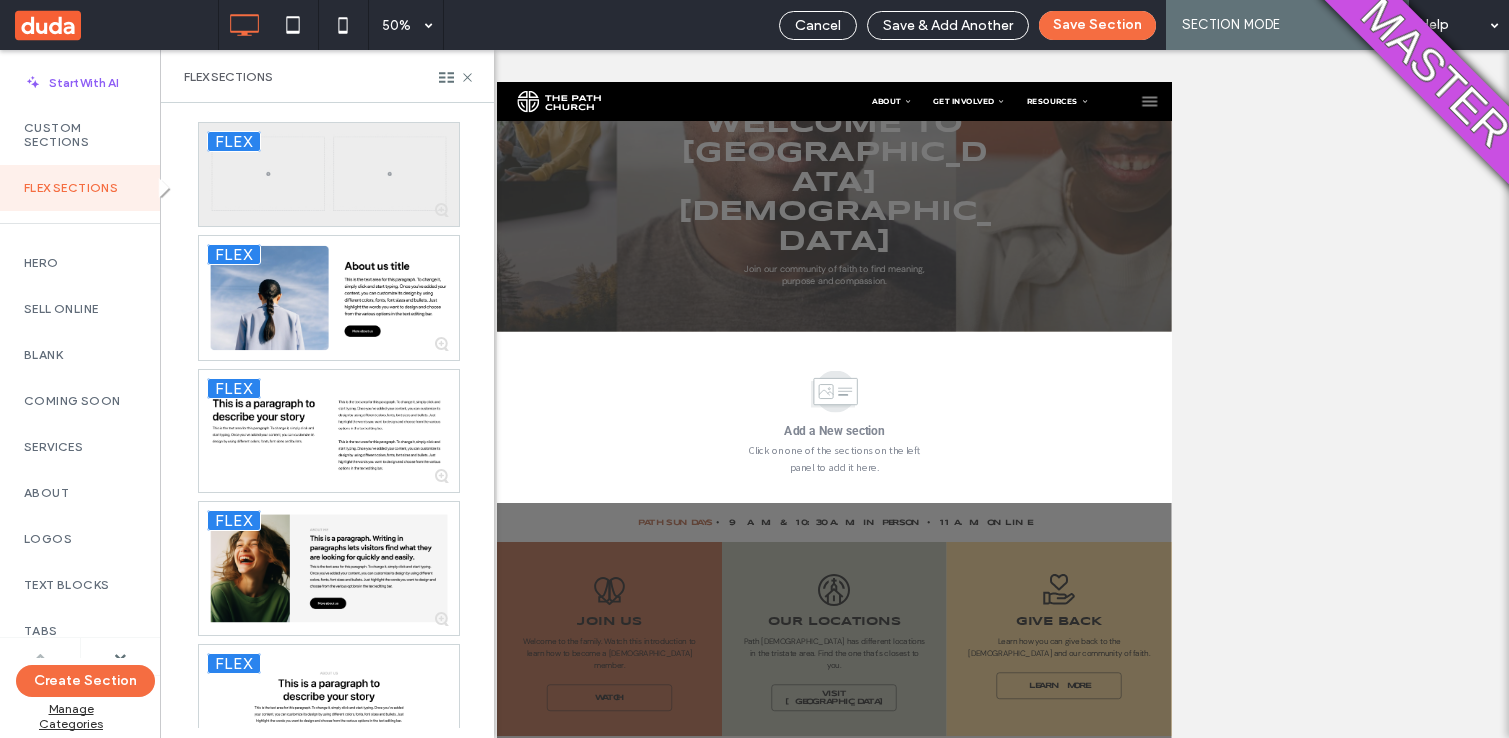 click at bounding box center (329, 174) 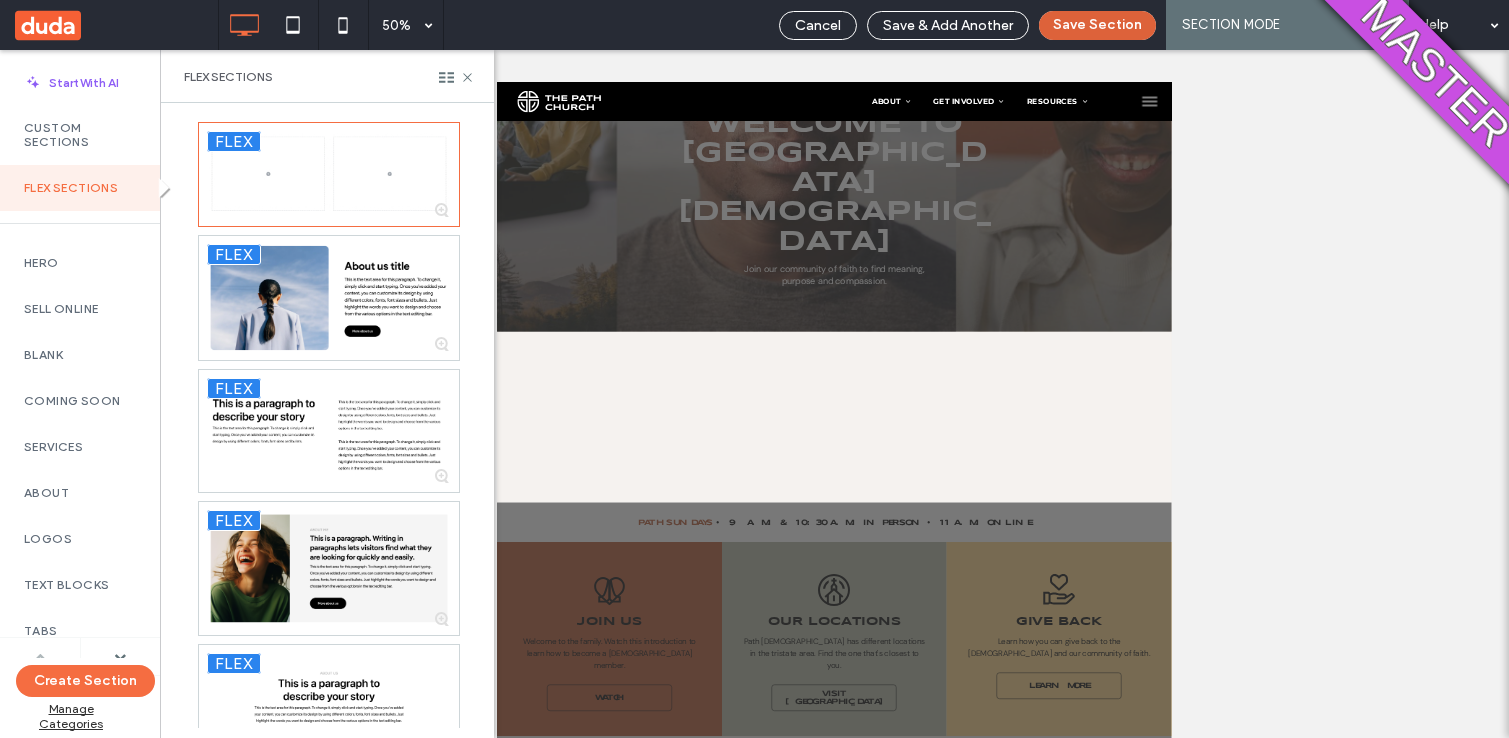 click on "Save Section" at bounding box center [1097, 25] 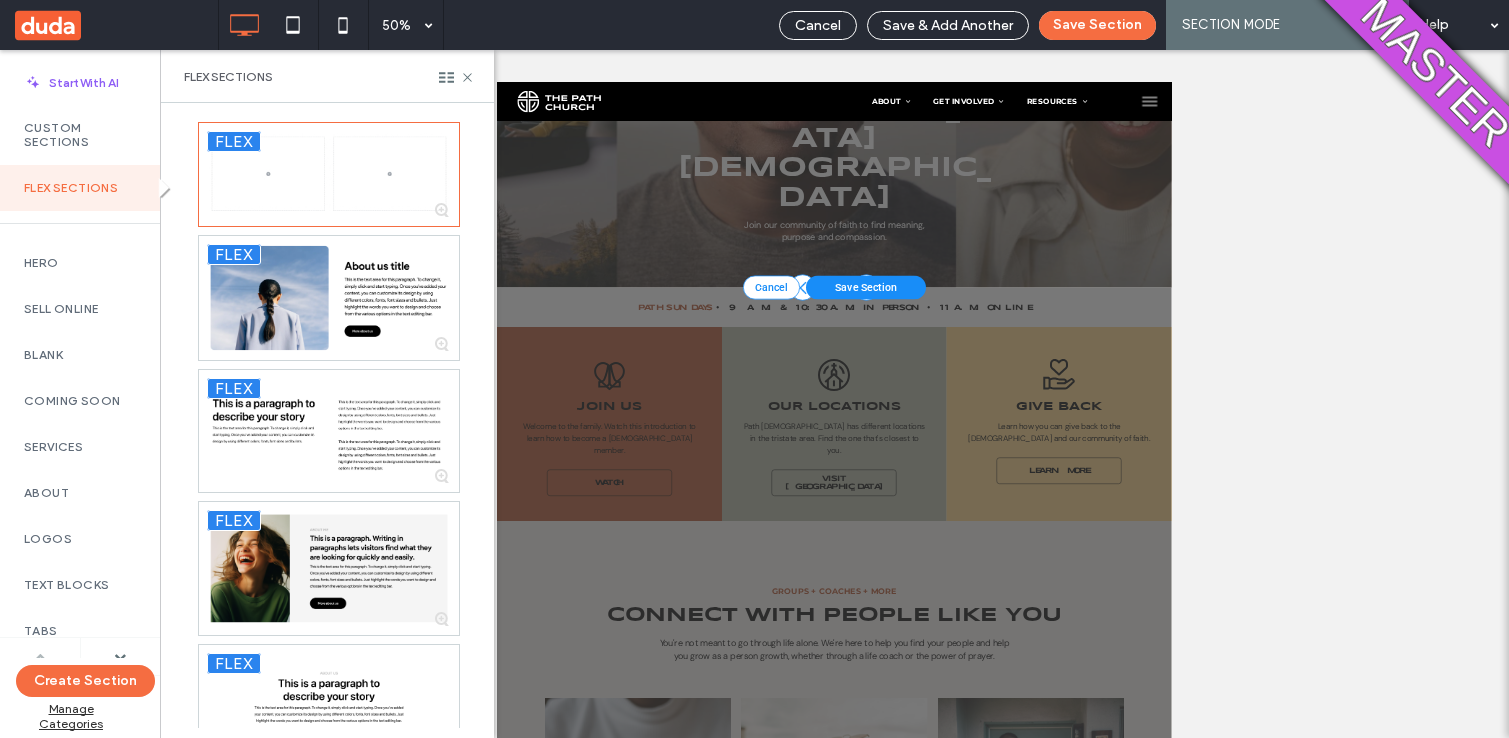 scroll, scrollTop: 698, scrollLeft: 0, axis: vertical 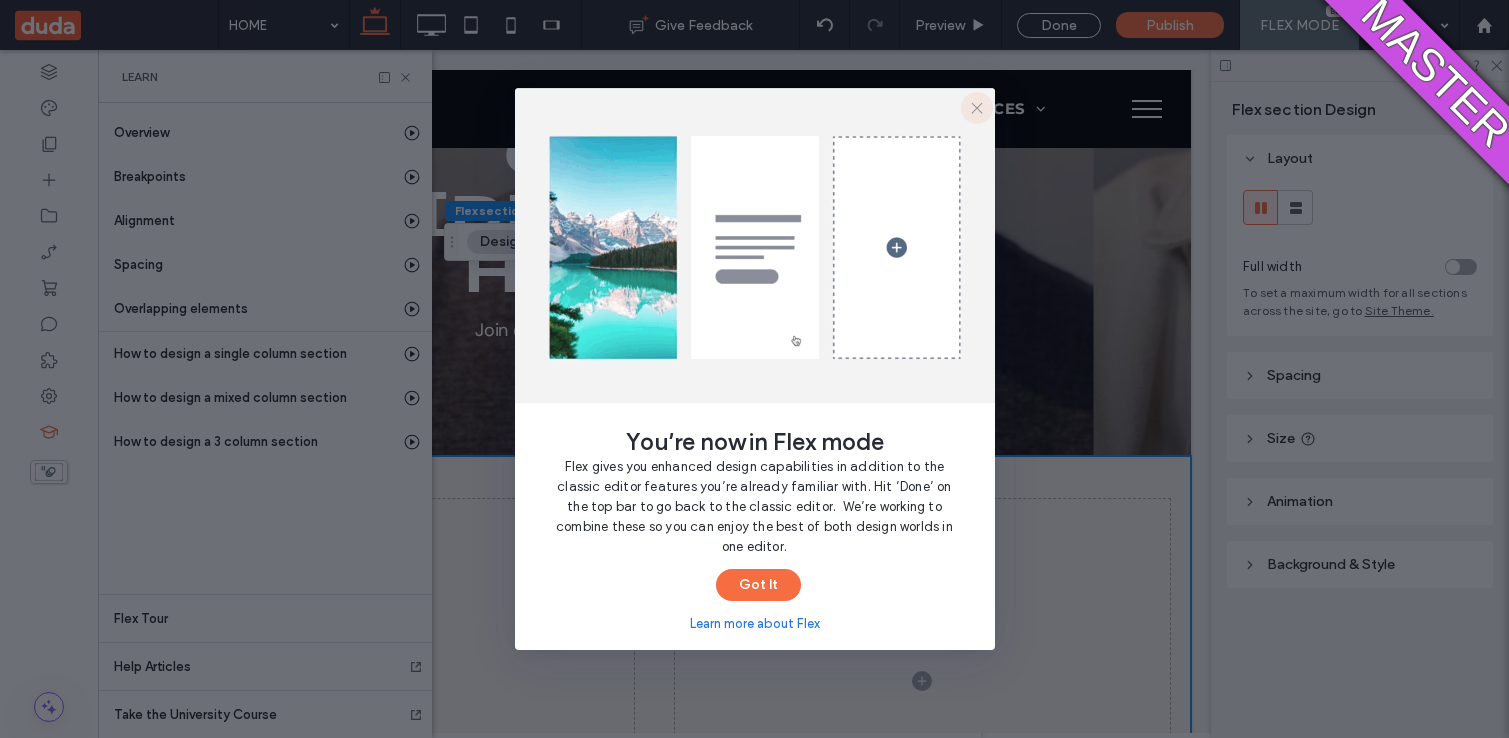 click 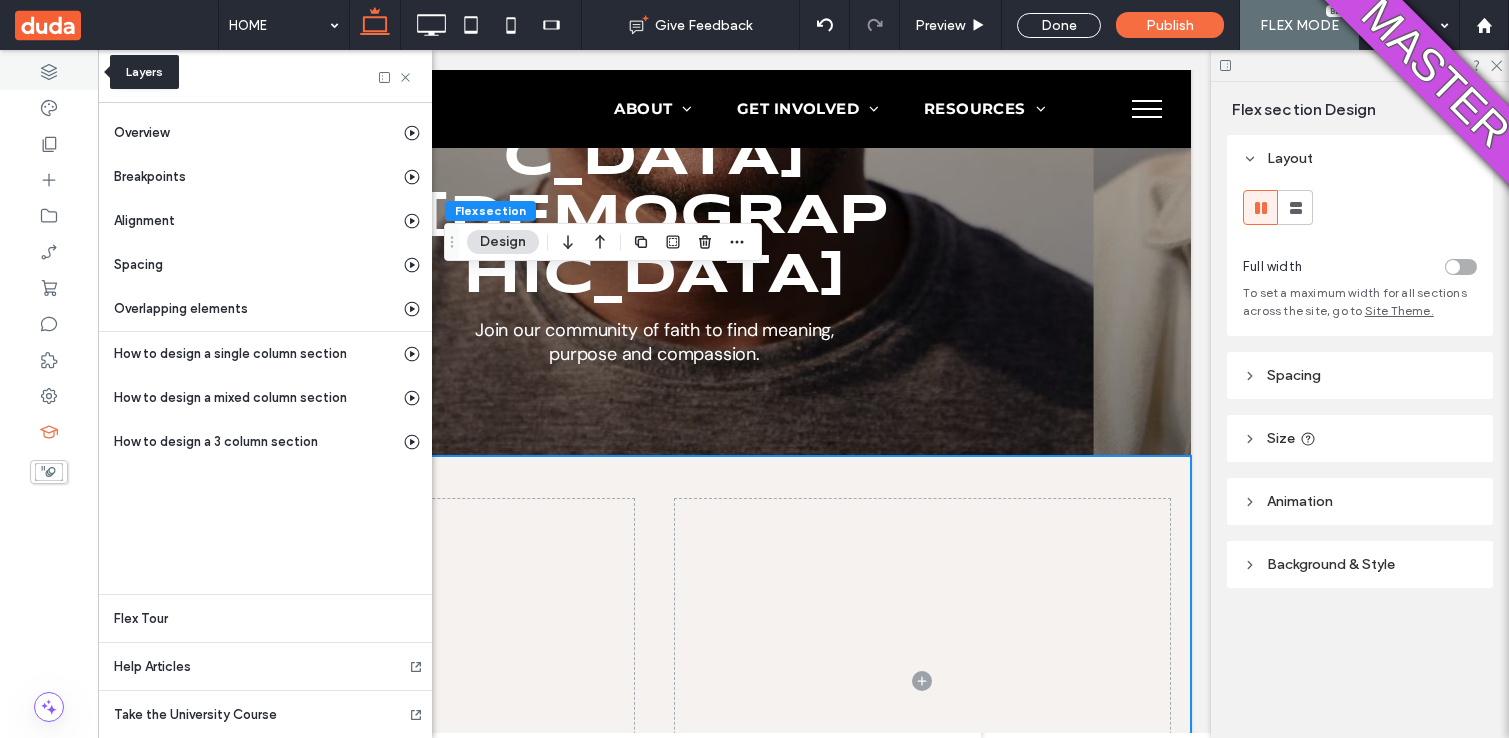 click at bounding box center [49, 72] 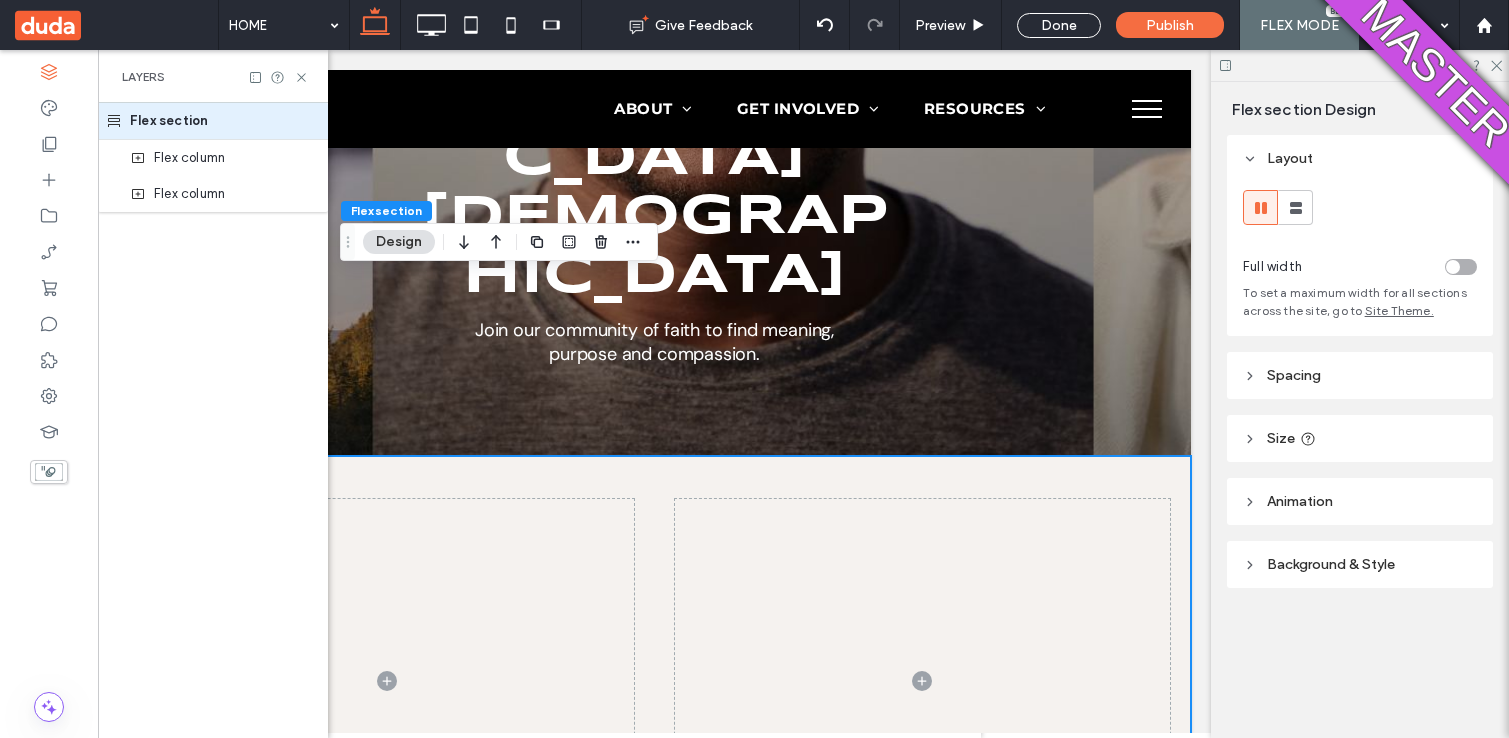 click at bounding box center [654, 681] 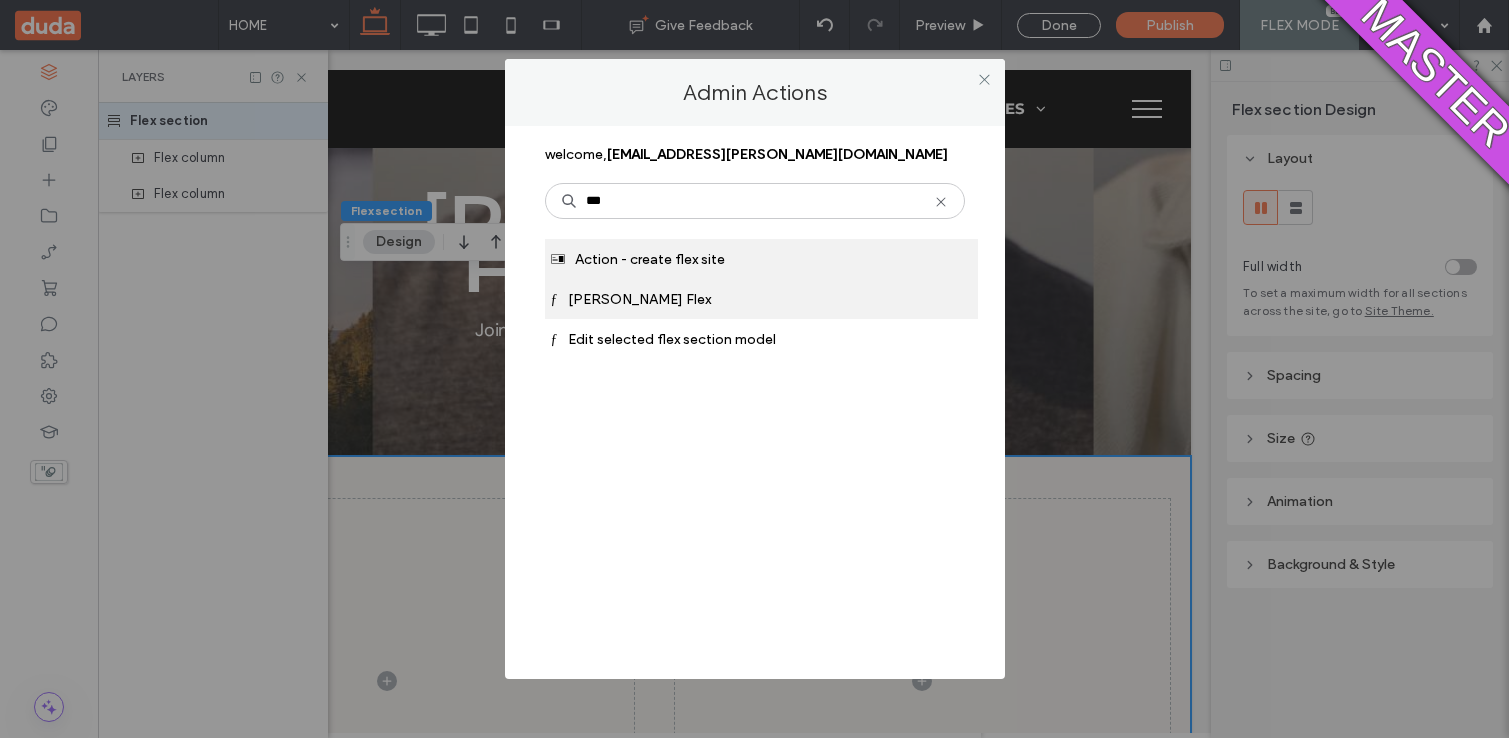 type on "***" 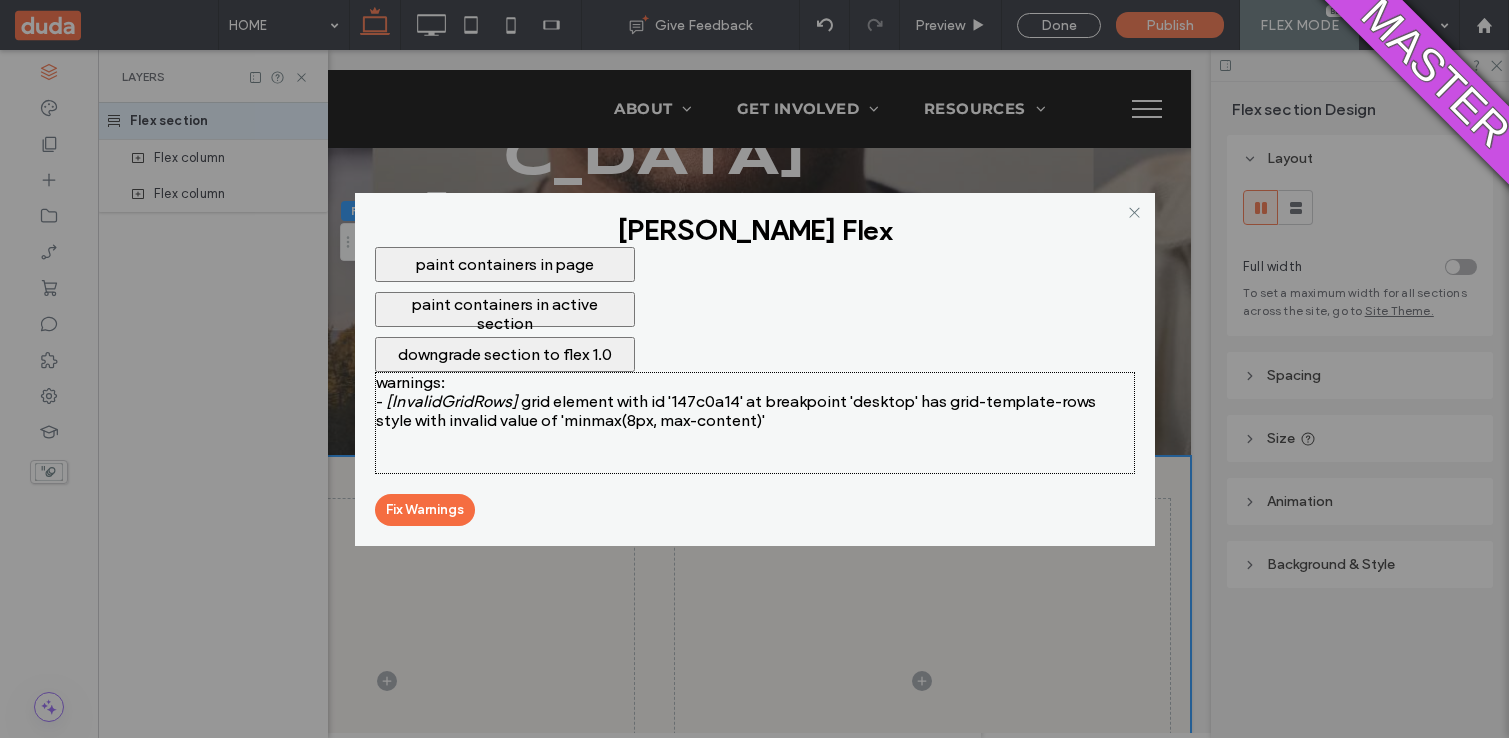 click on "downgrade section to flex 1.0" at bounding box center (505, 354) 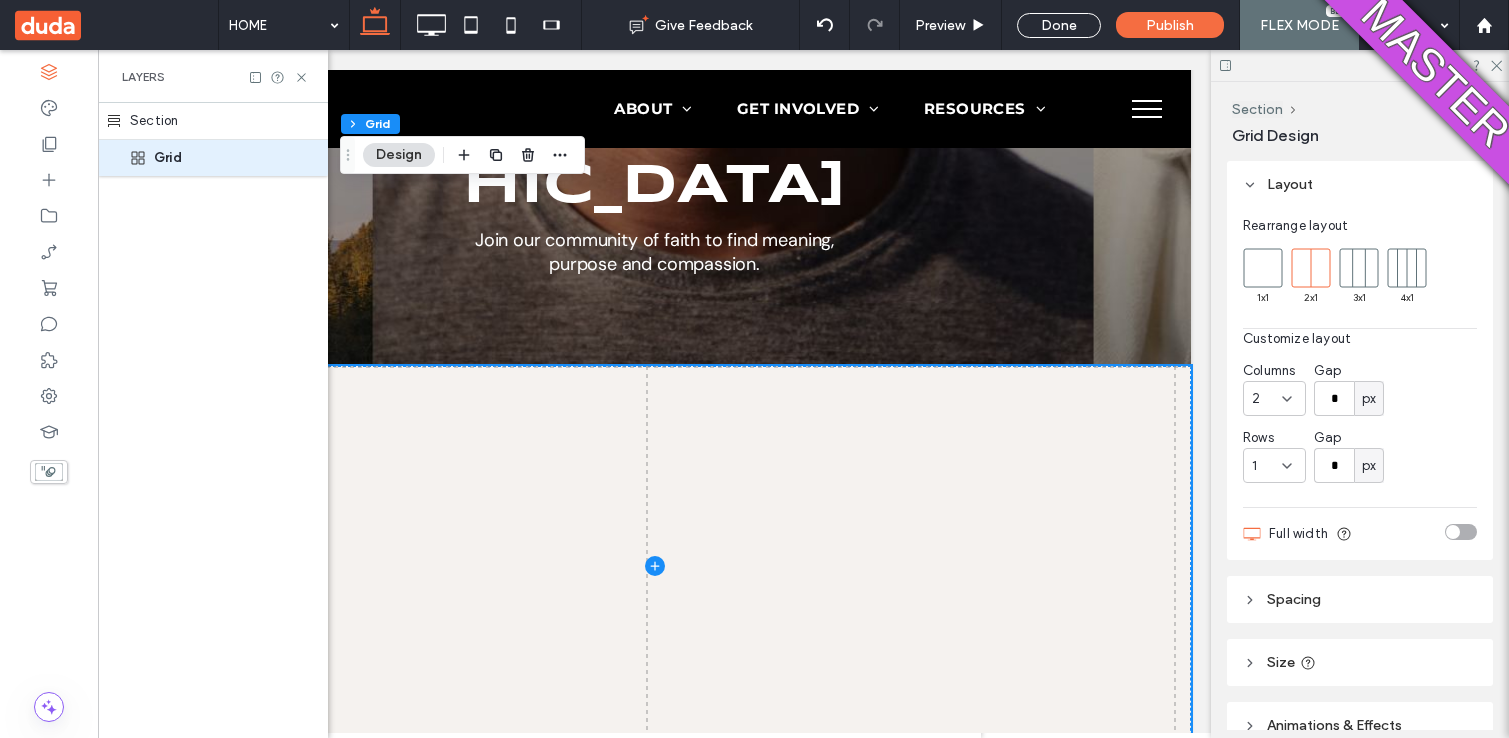 scroll, scrollTop: 789, scrollLeft: 0, axis: vertical 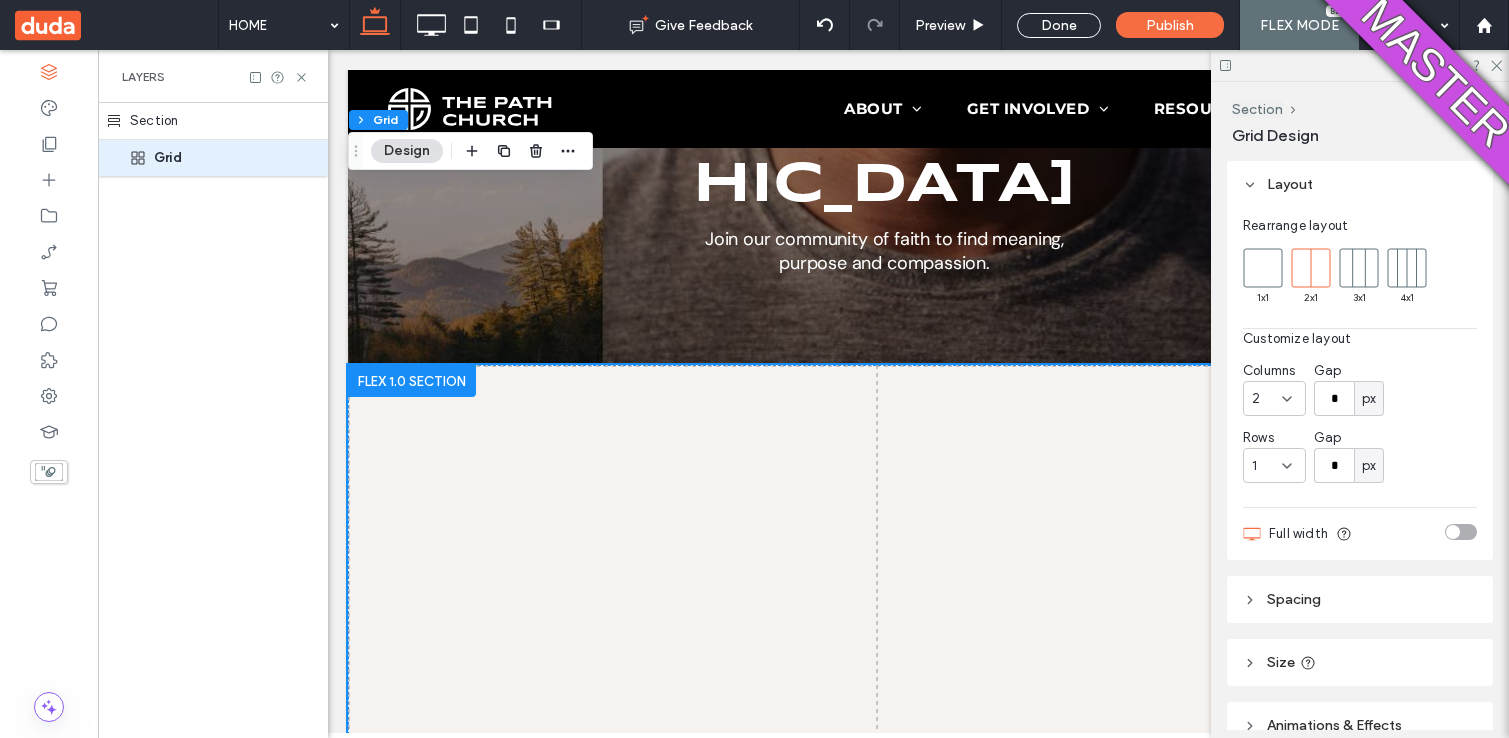 click at bounding box center [412, 381] 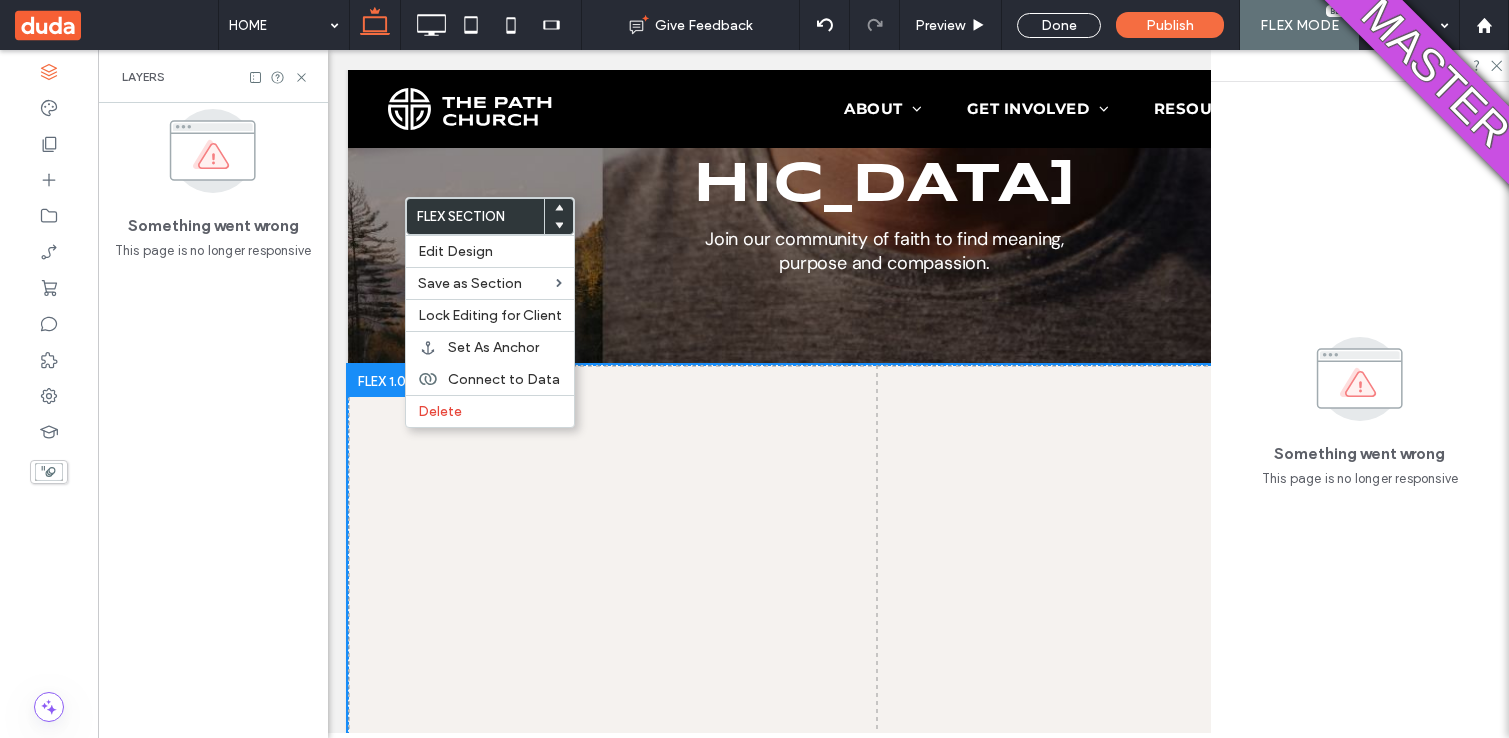 click on "This page is no longer responsive" at bounding box center [213, 251] 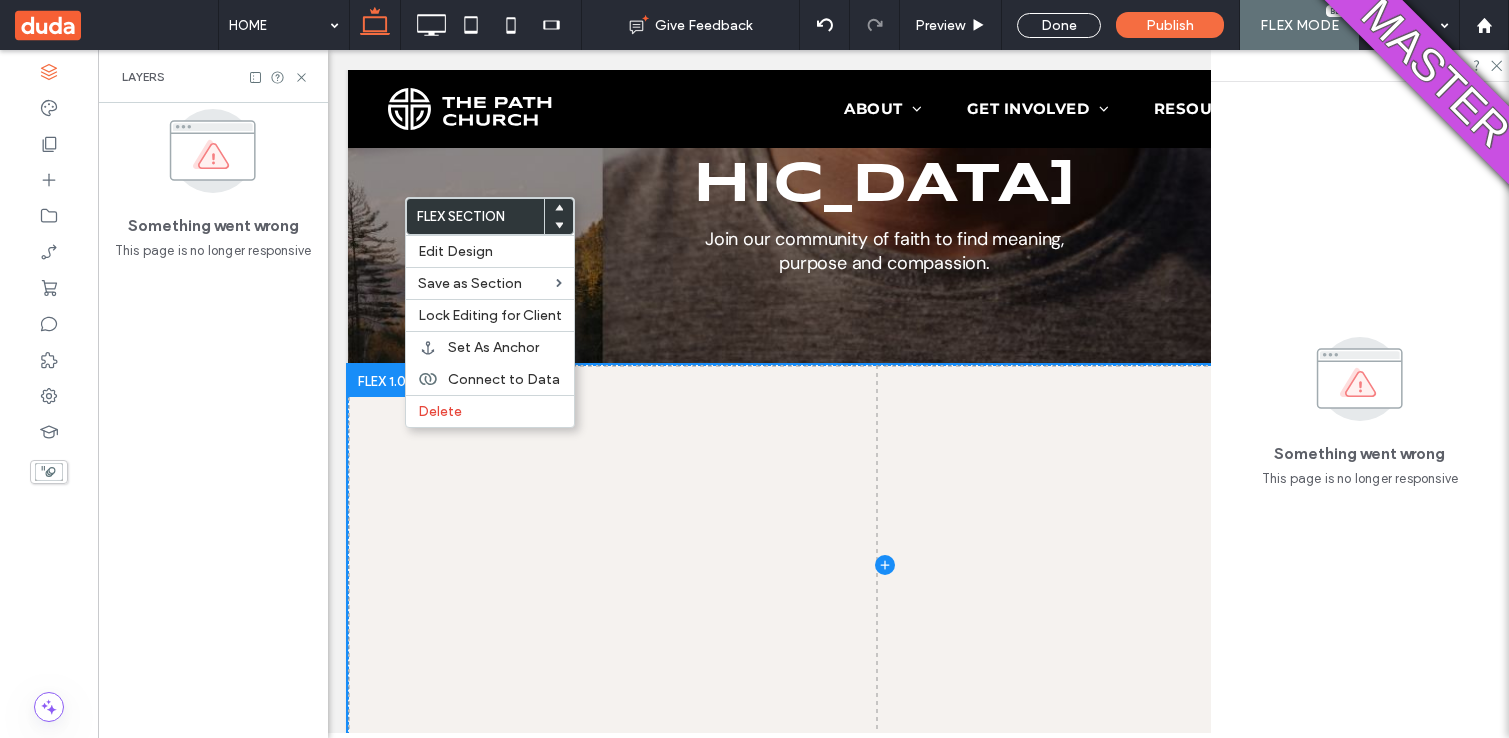 drag, startPoint x: 348, startPoint y: 298, endPoint x: 367, endPoint y: 309, distance: 21.954498 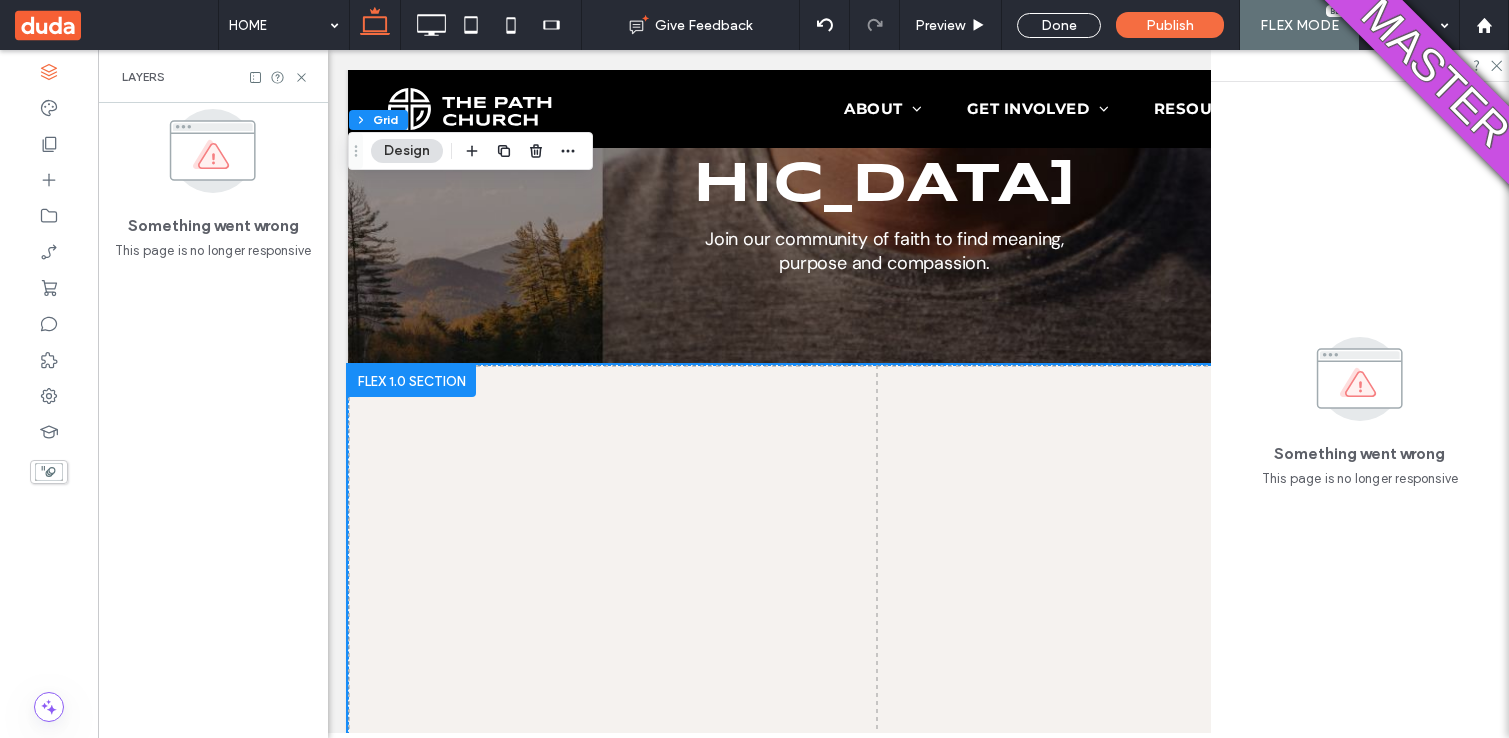 click 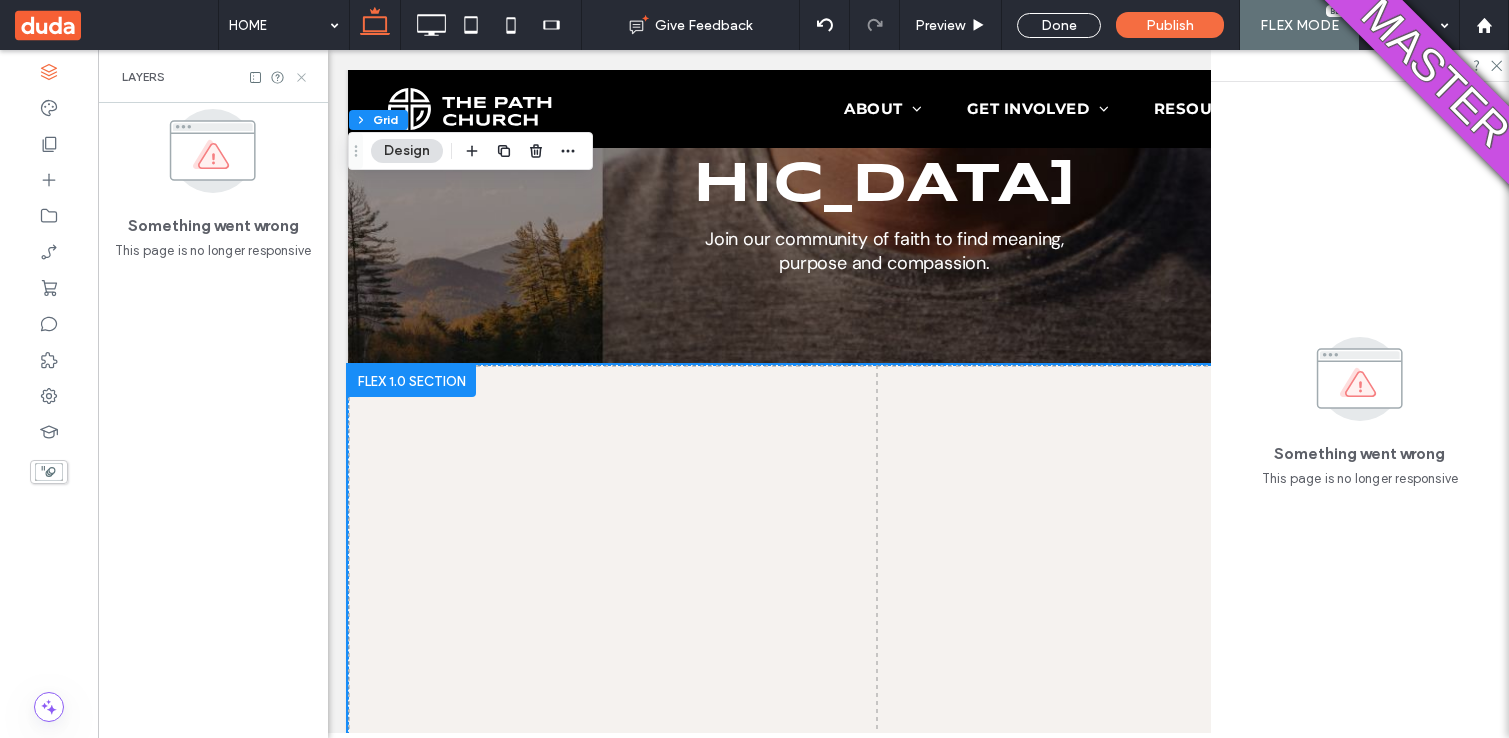 click 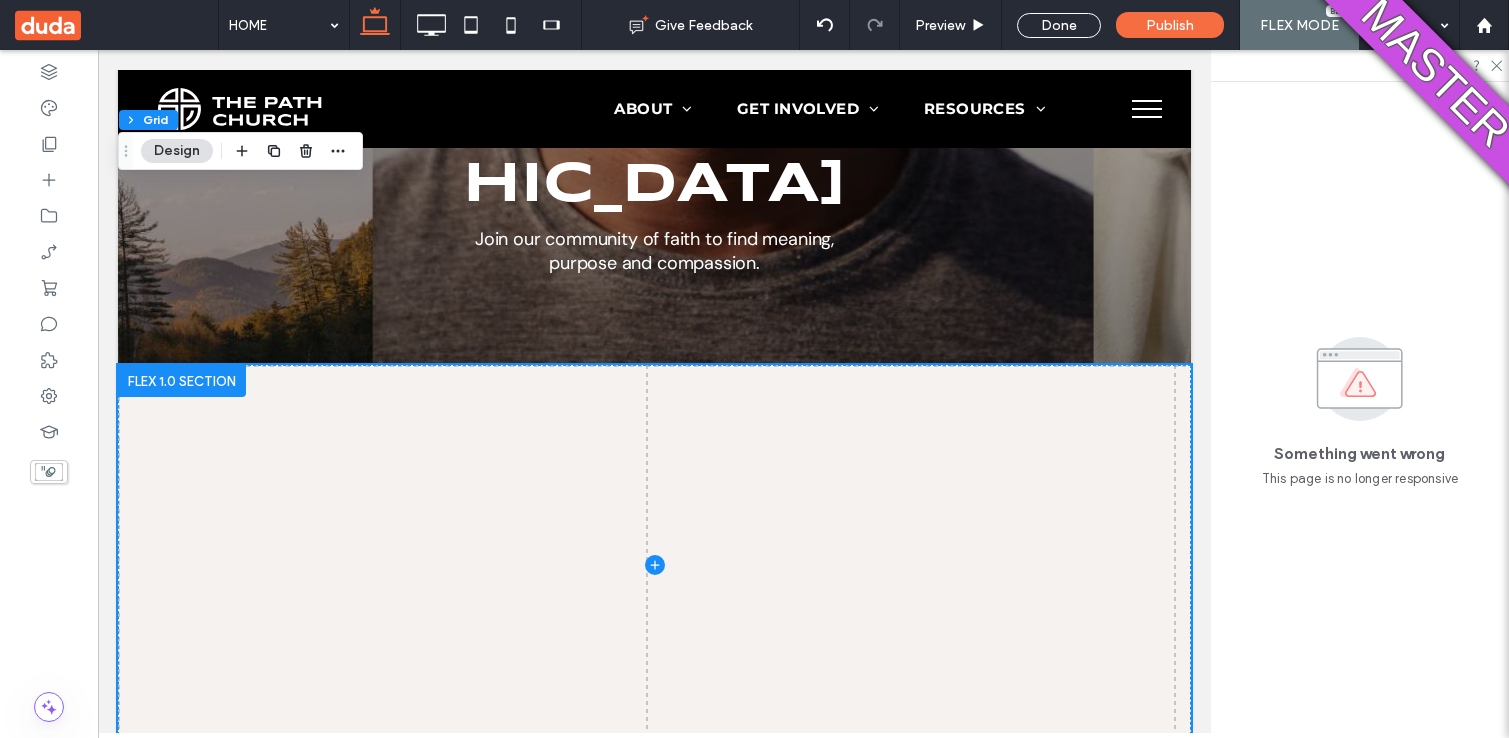 click at bounding box center (654, 565) 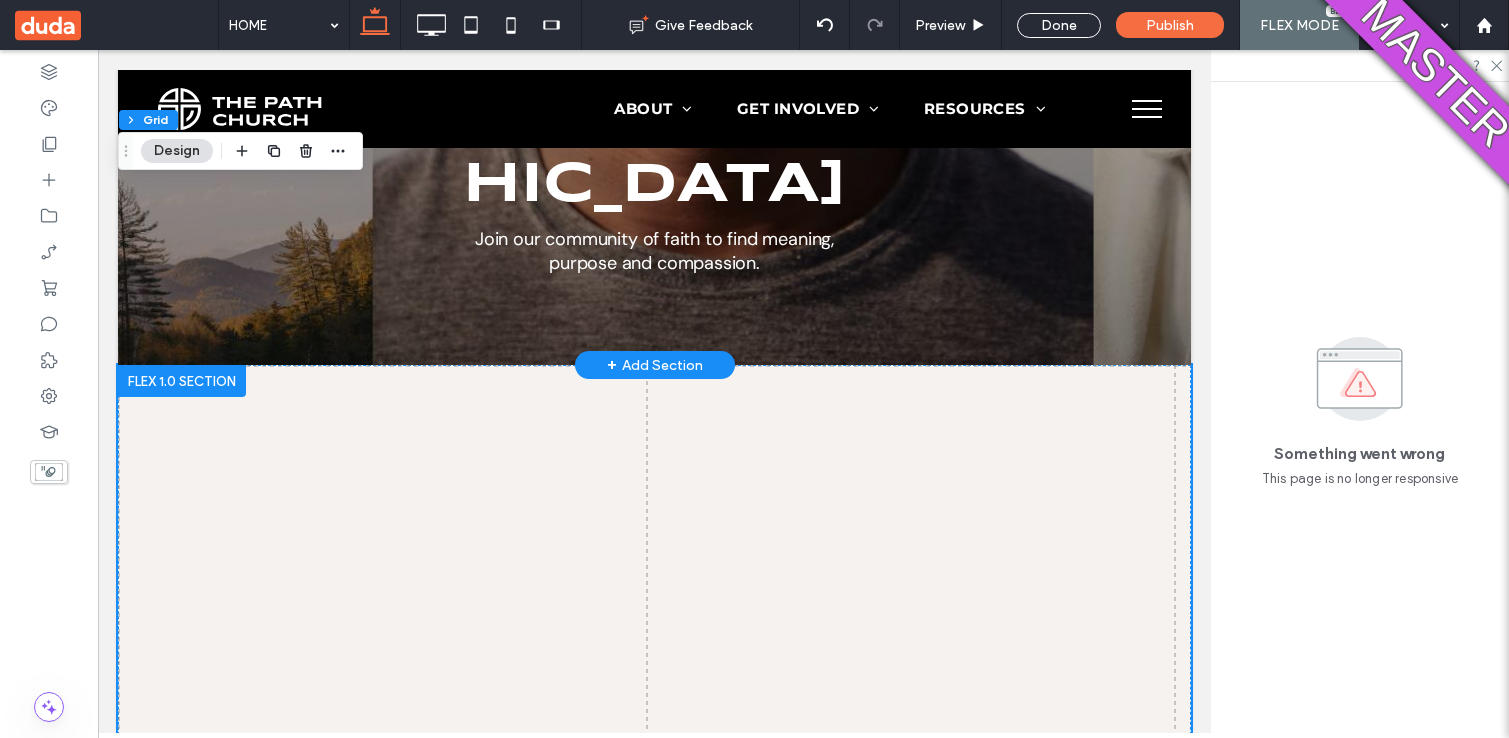 click on "Click To Paste     Click To Paste
Welcome to Path Church
Join our community of faith to find meaning, purpose and compassion.
Click To Paste     Click To Paste
Click To Paste     Click To Paste
Row + Add Section" at bounding box center (654, -138) 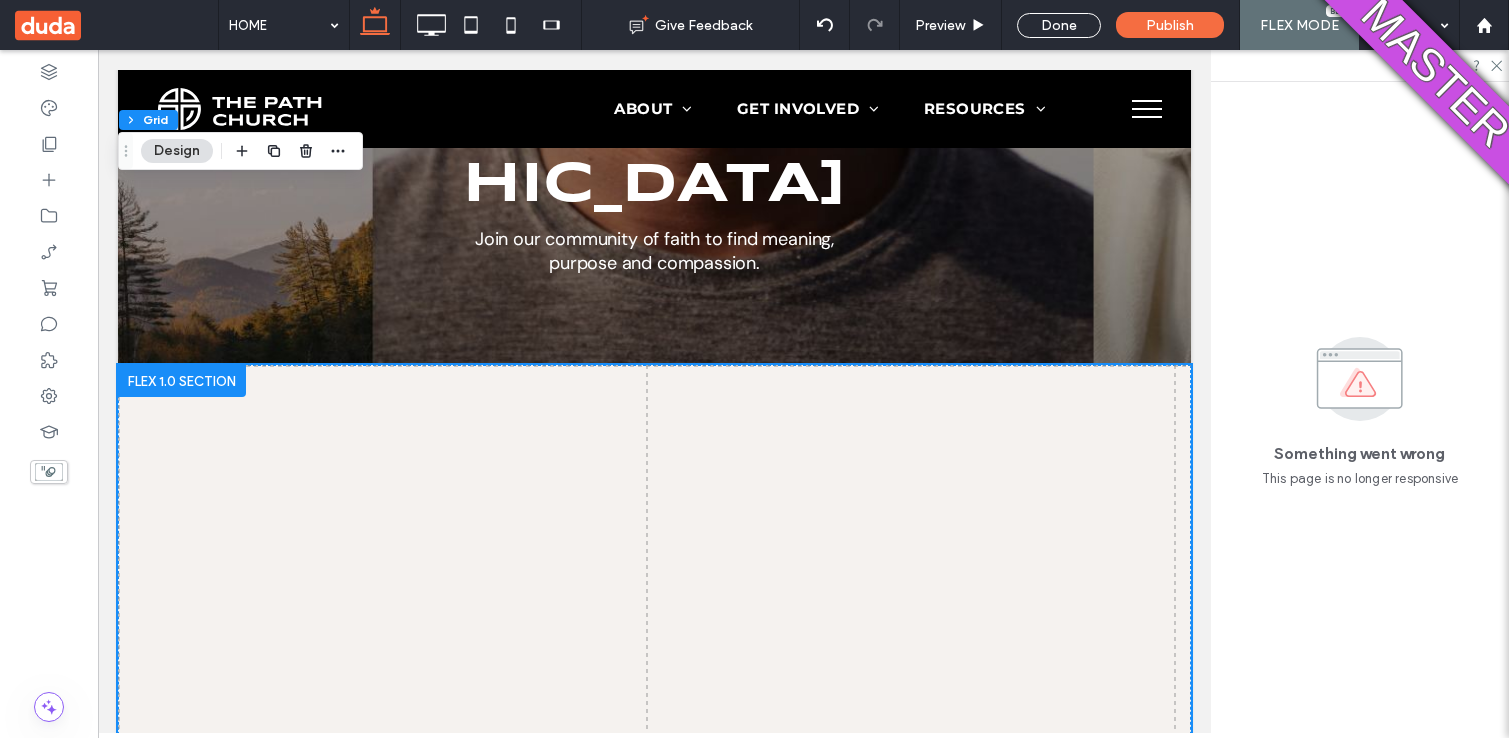 click at bounding box center (182, 381) 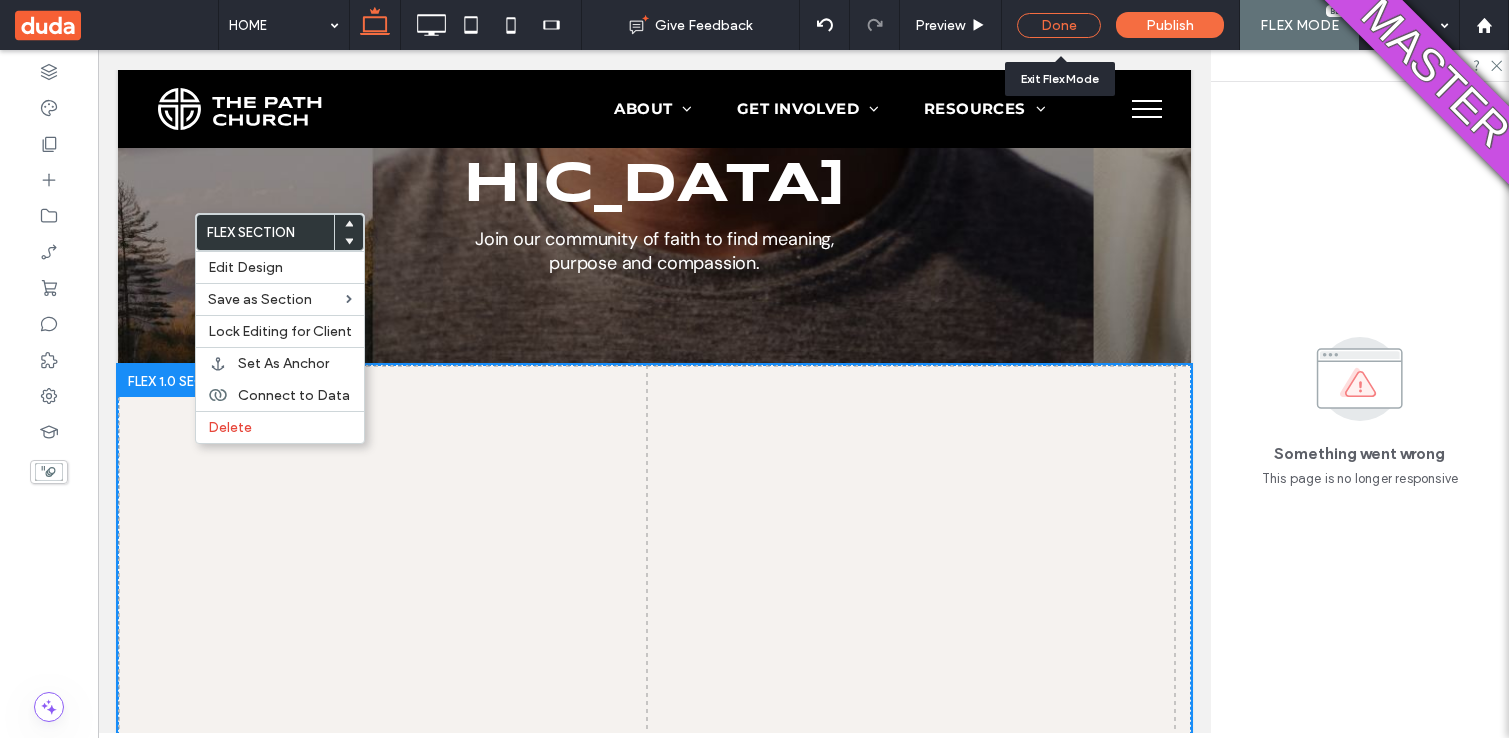 drag, startPoint x: 1030, startPoint y: 19, endPoint x: 928, endPoint y: 41, distance: 104.34558 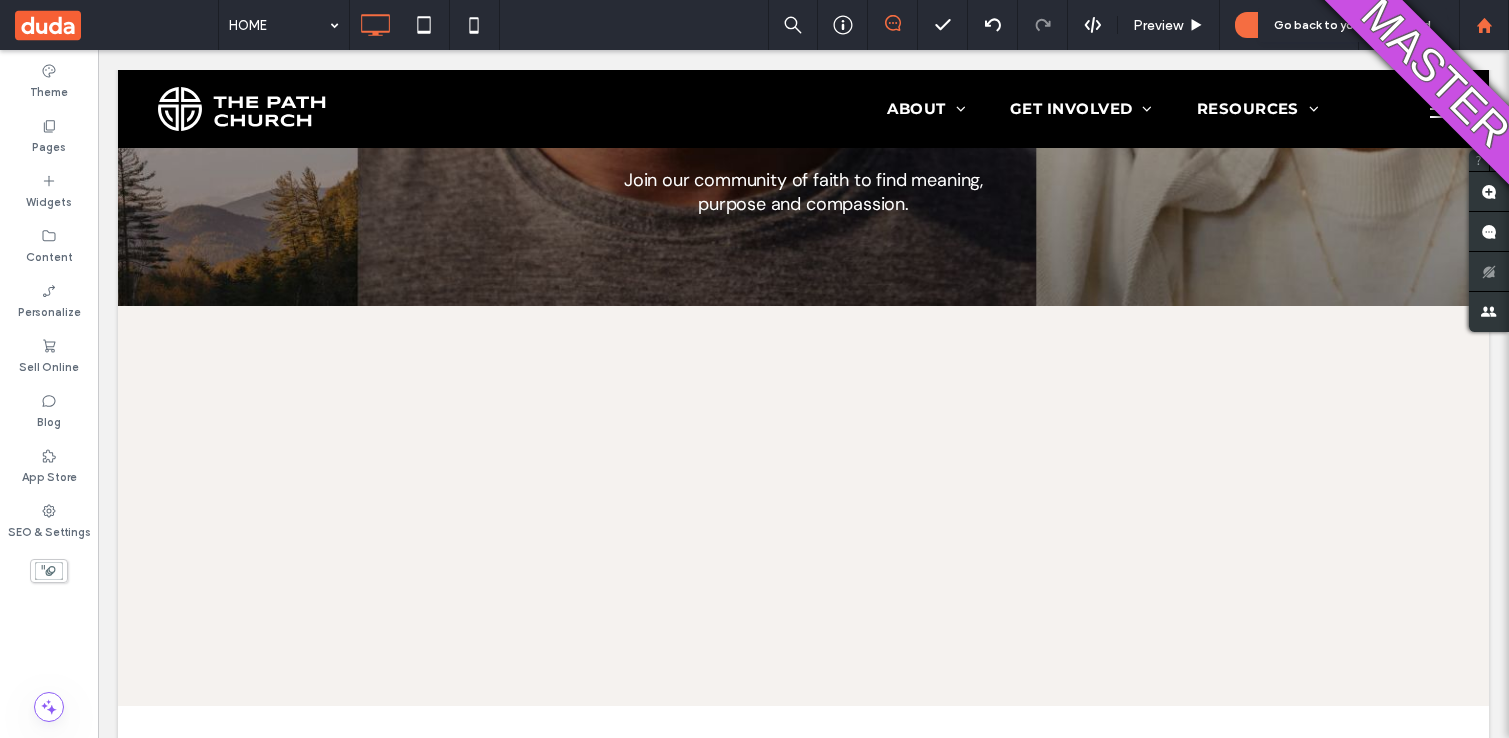click at bounding box center (1484, 25) 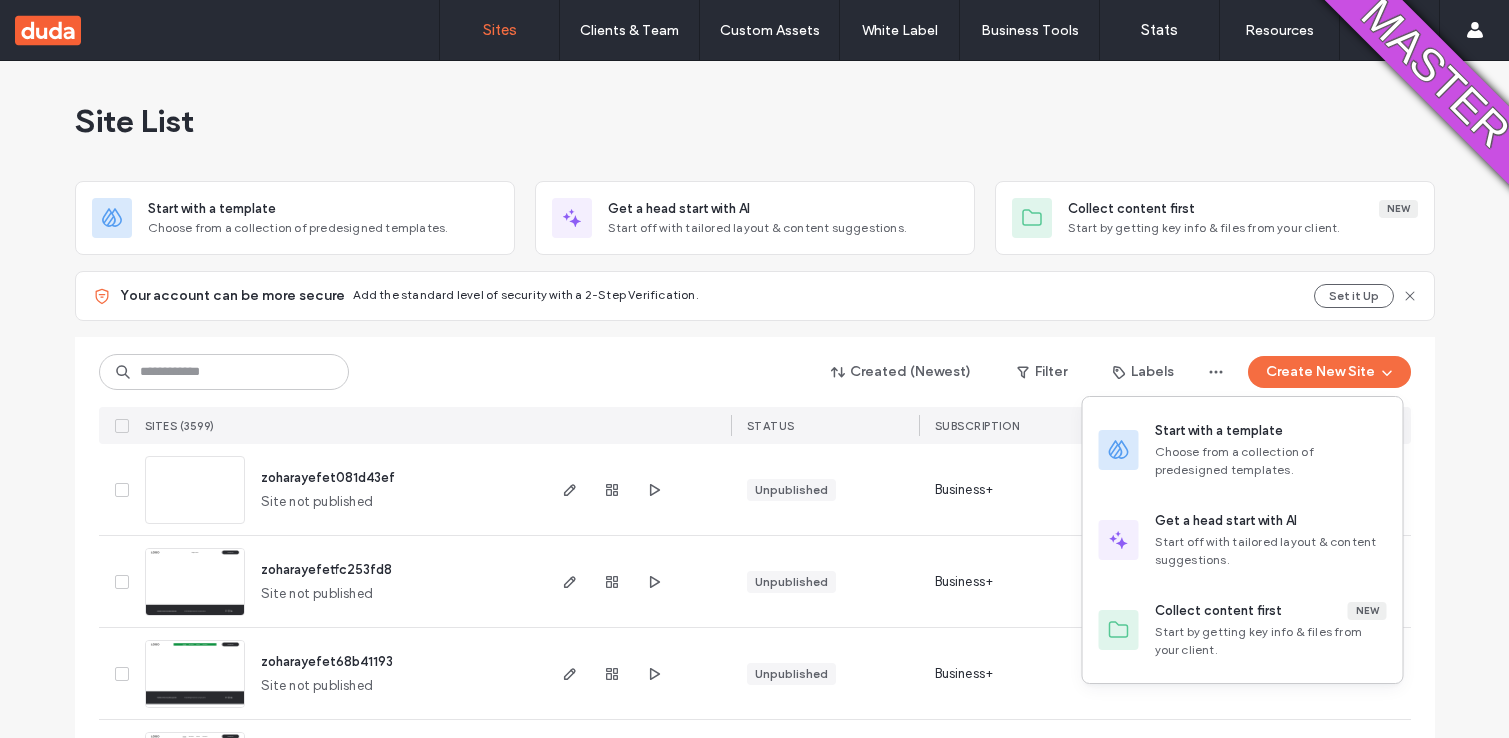 scroll, scrollTop: 0, scrollLeft: 0, axis: both 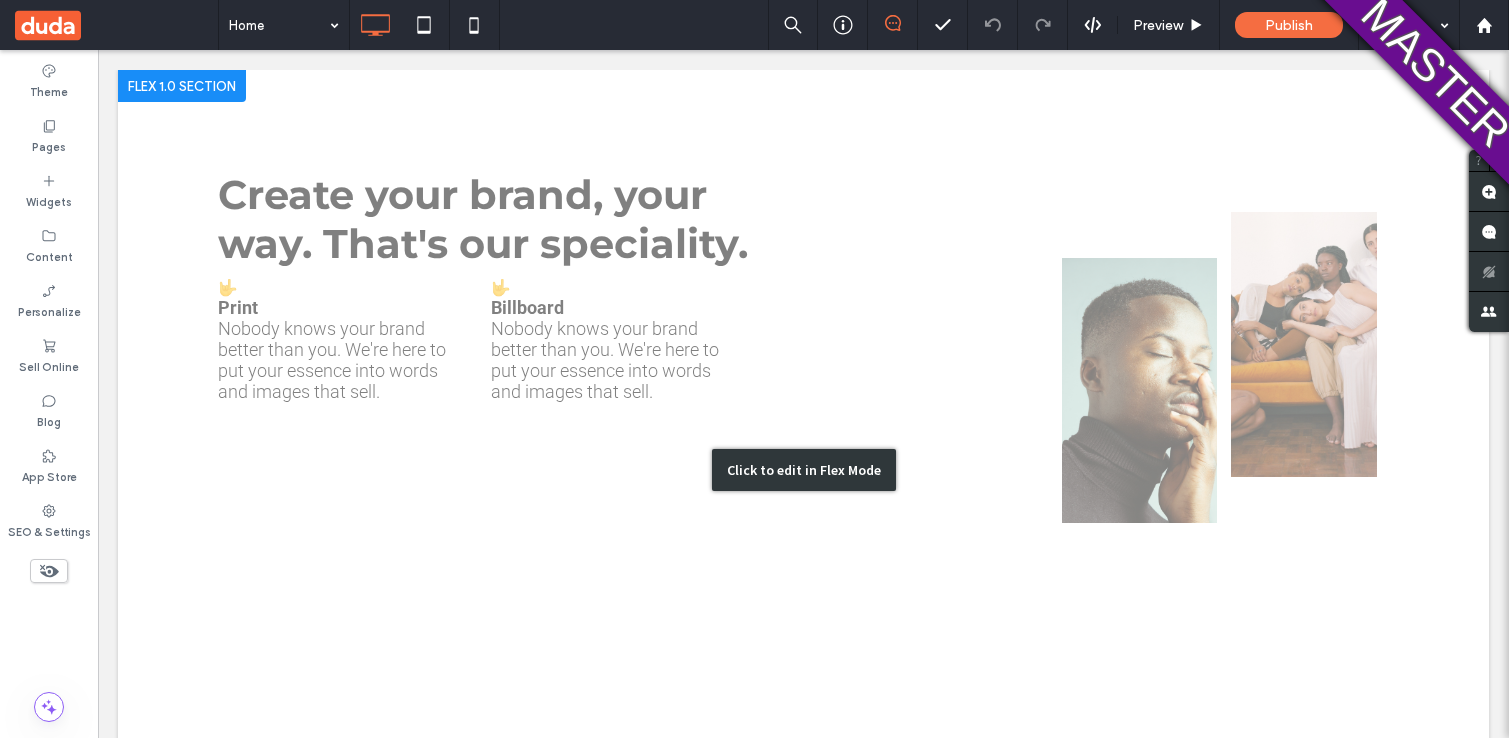 click on "Click to edit in Flex Mode" at bounding box center (803, 470) 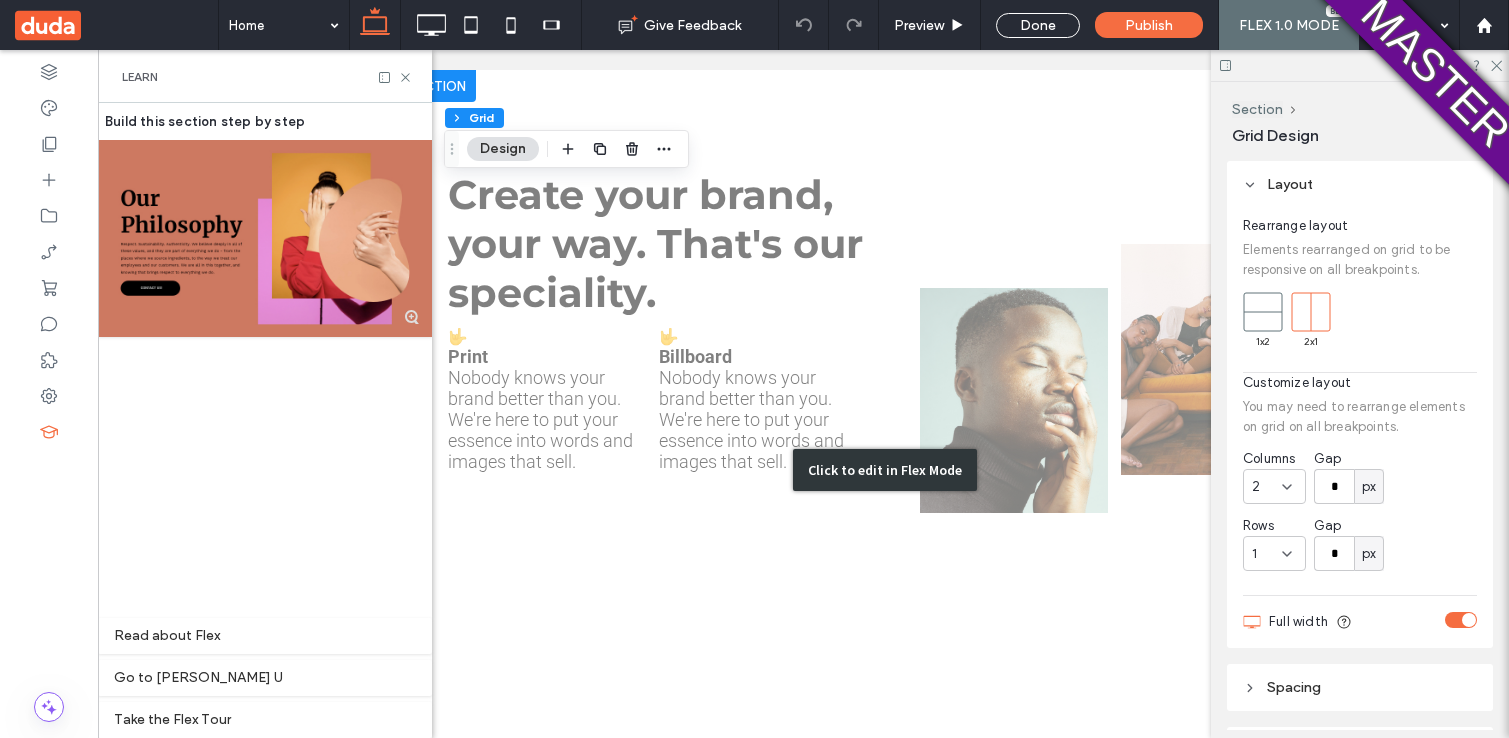 scroll, scrollTop: 0, scrollLeft: 230, axis: horizontal 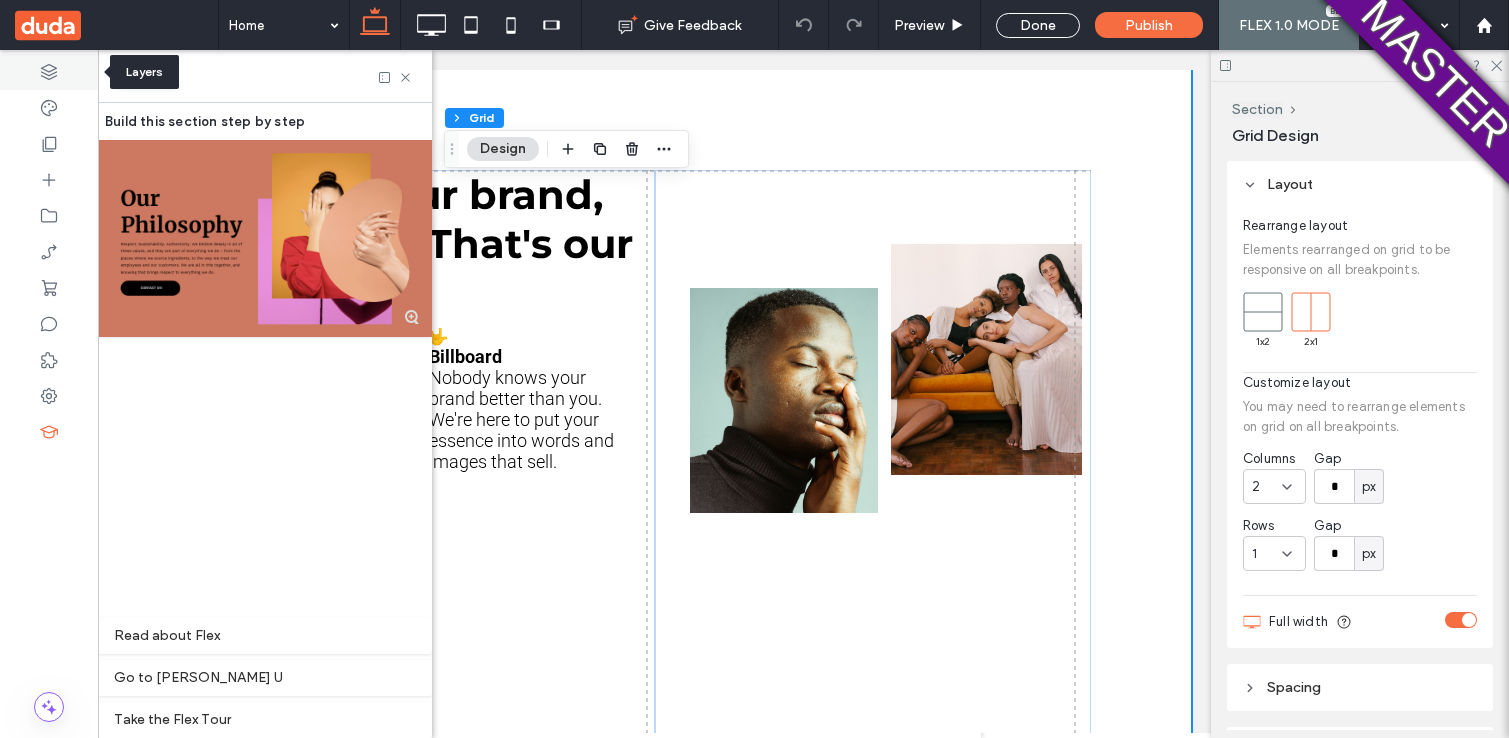 click 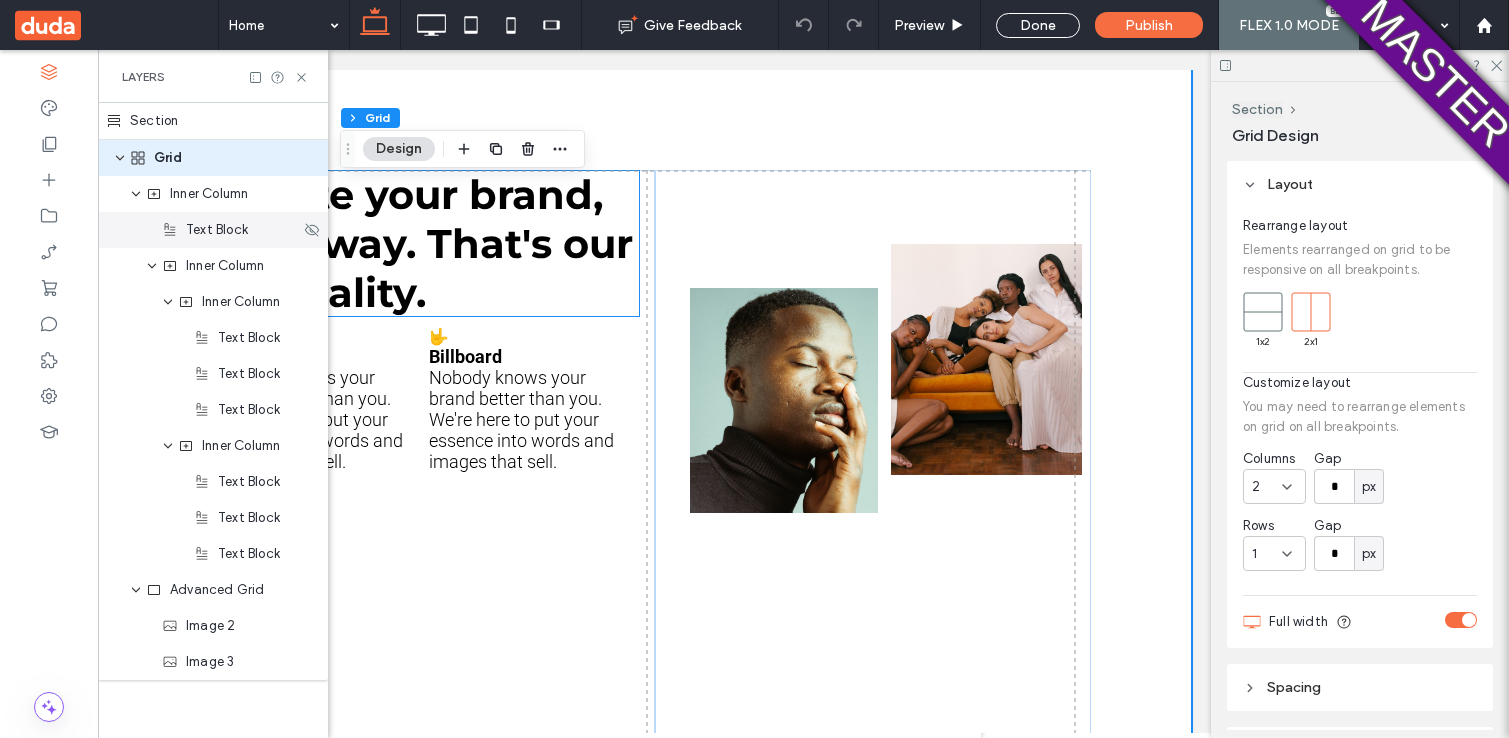 click on "Text Block" at bounding box center (217, 230) 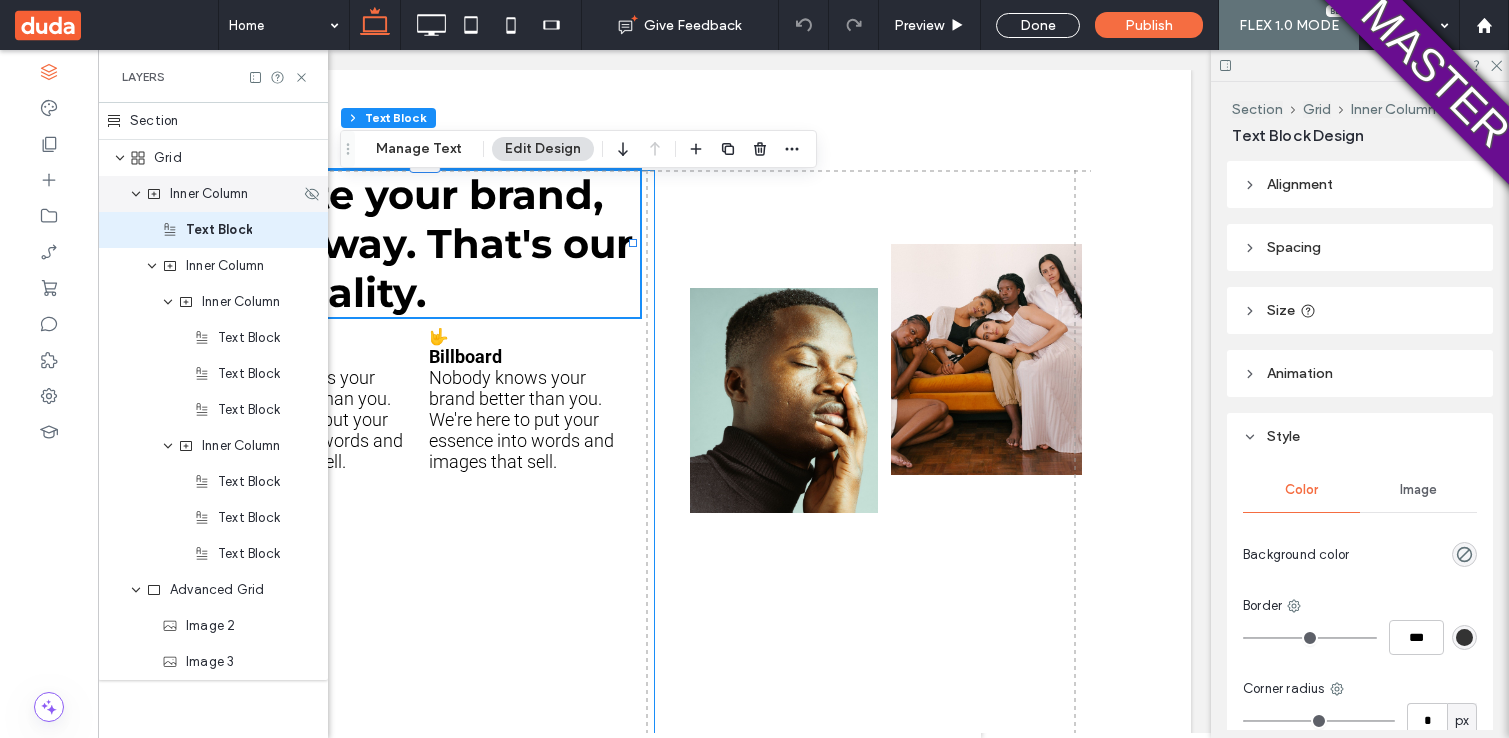 click on "Inner Column" at bounding box center (209, 194) 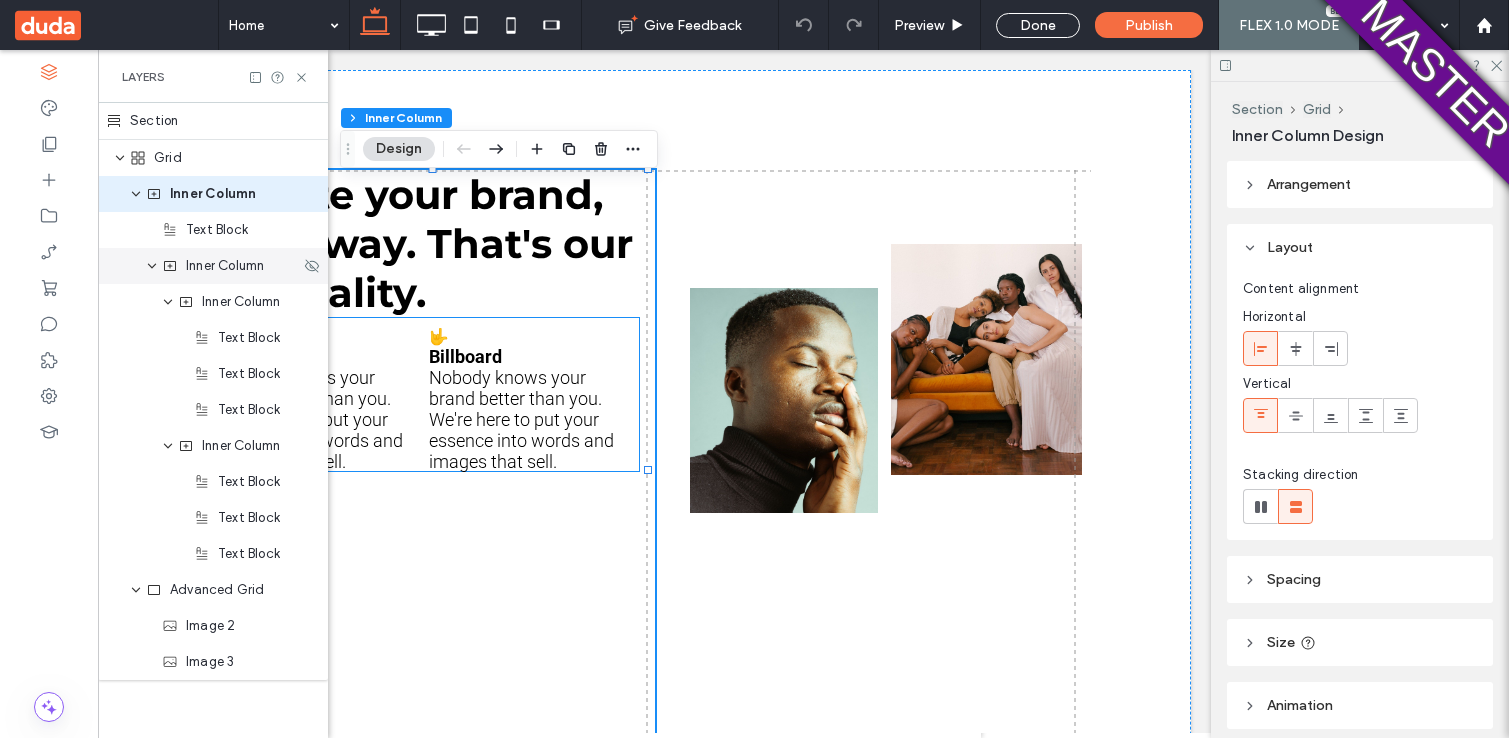 click on "Inner Column" at bounding box center (225, 266) 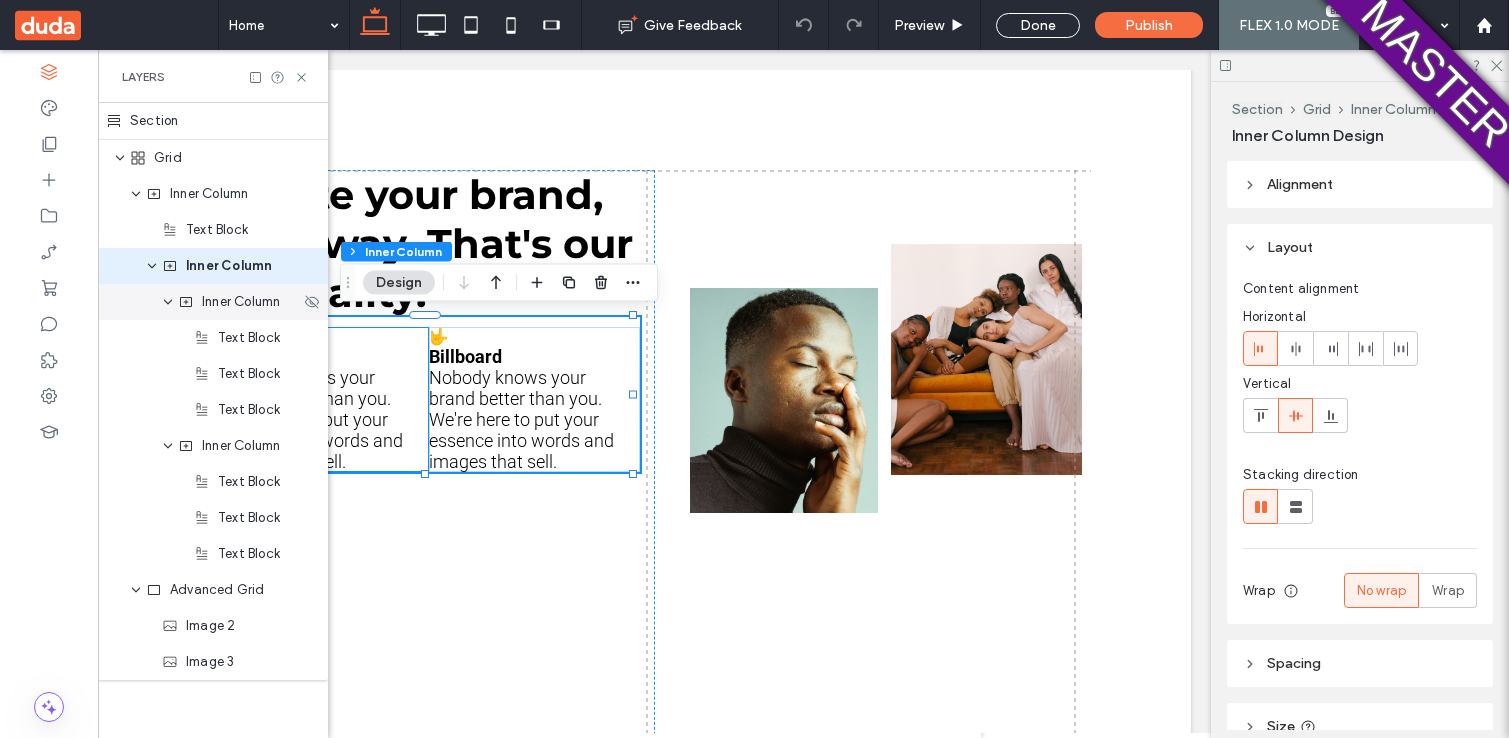 click on "Inner Column" at bounding box center [239, 302] 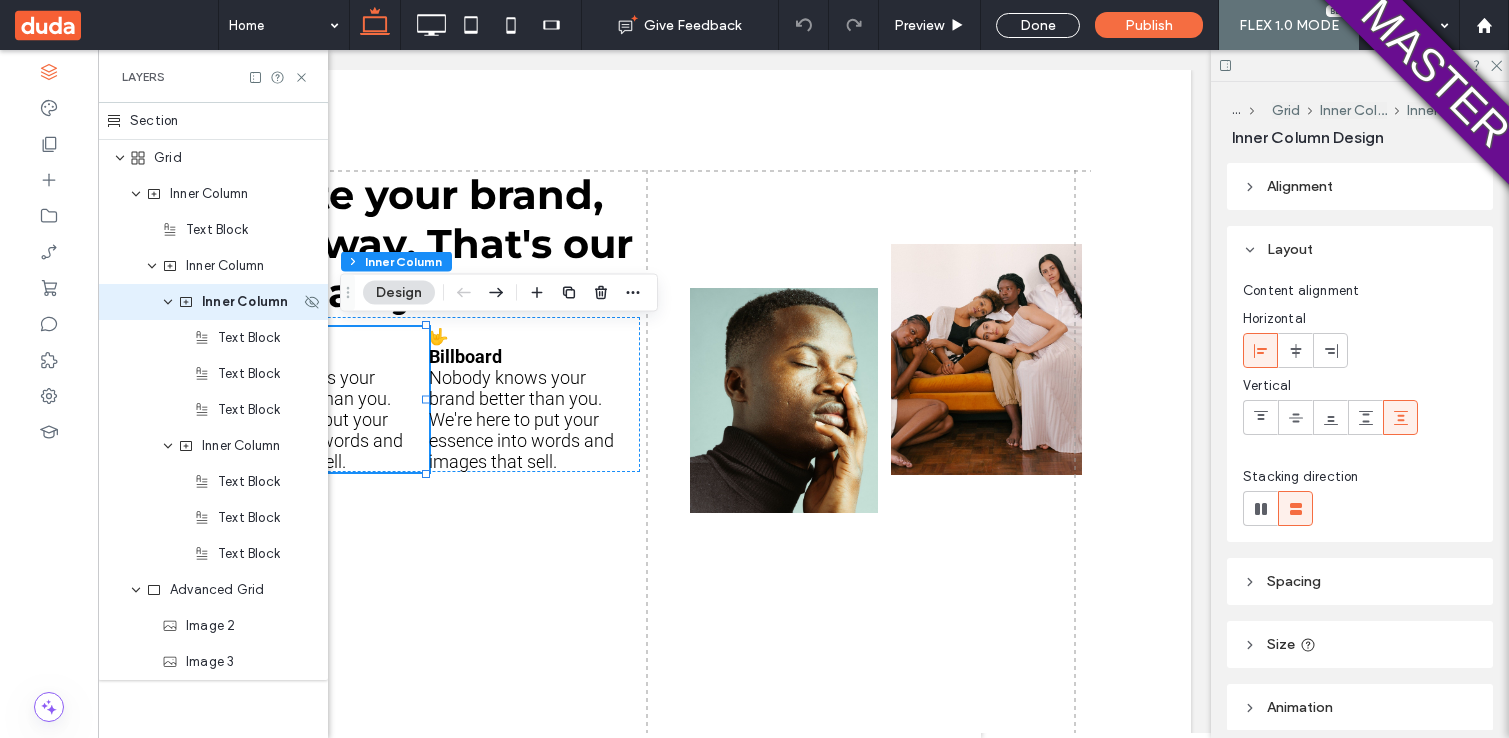click 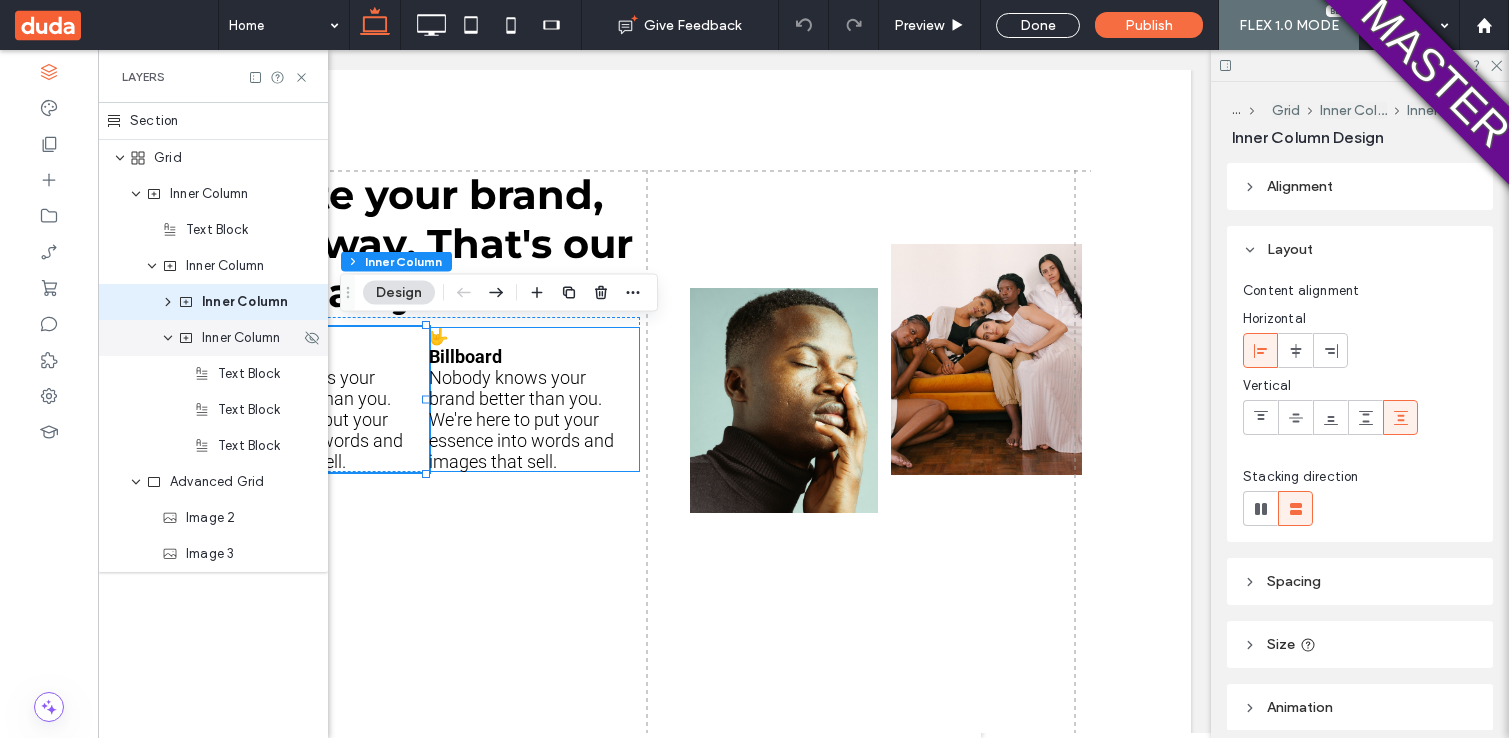 click on "Inner Column" at bounding box center (241, 338) 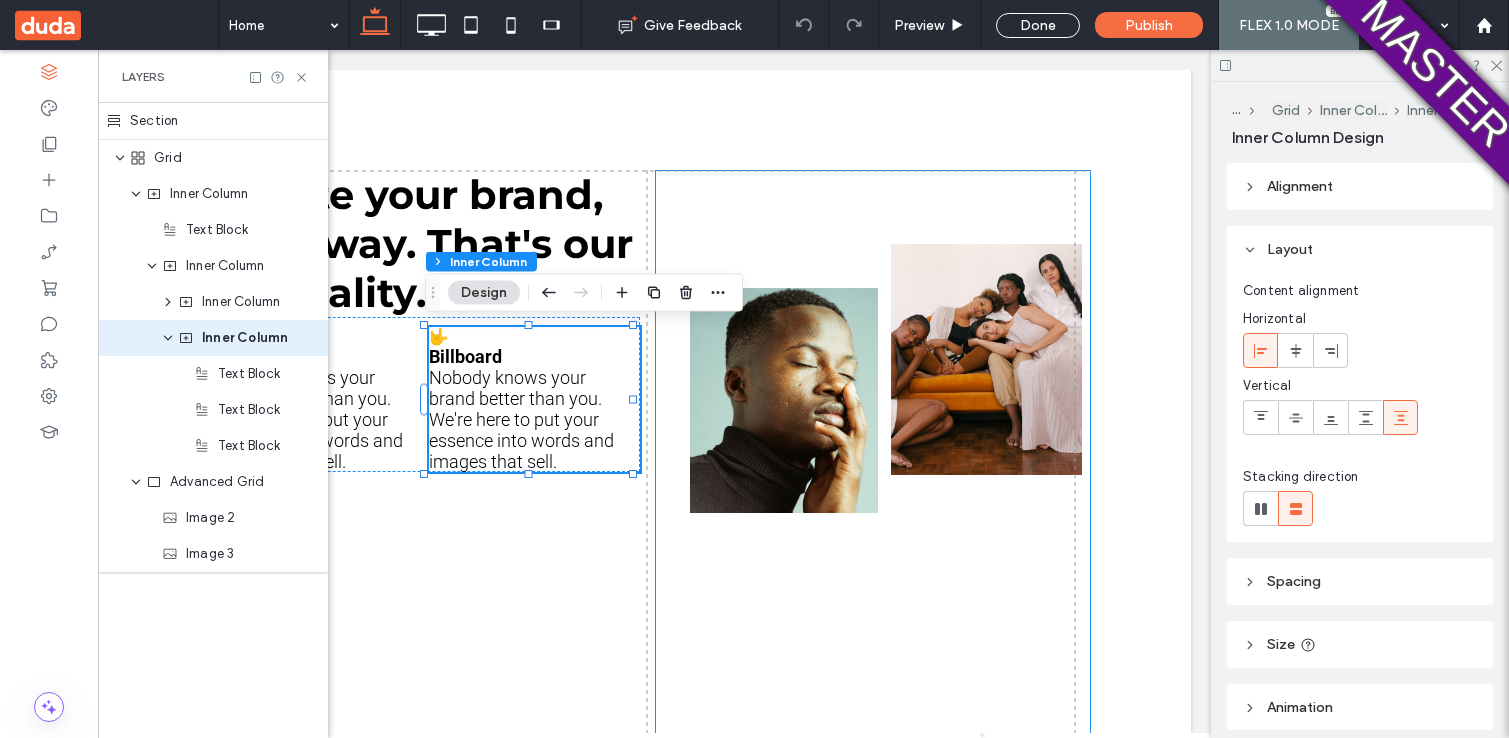 click at bounding box center (873, 470) 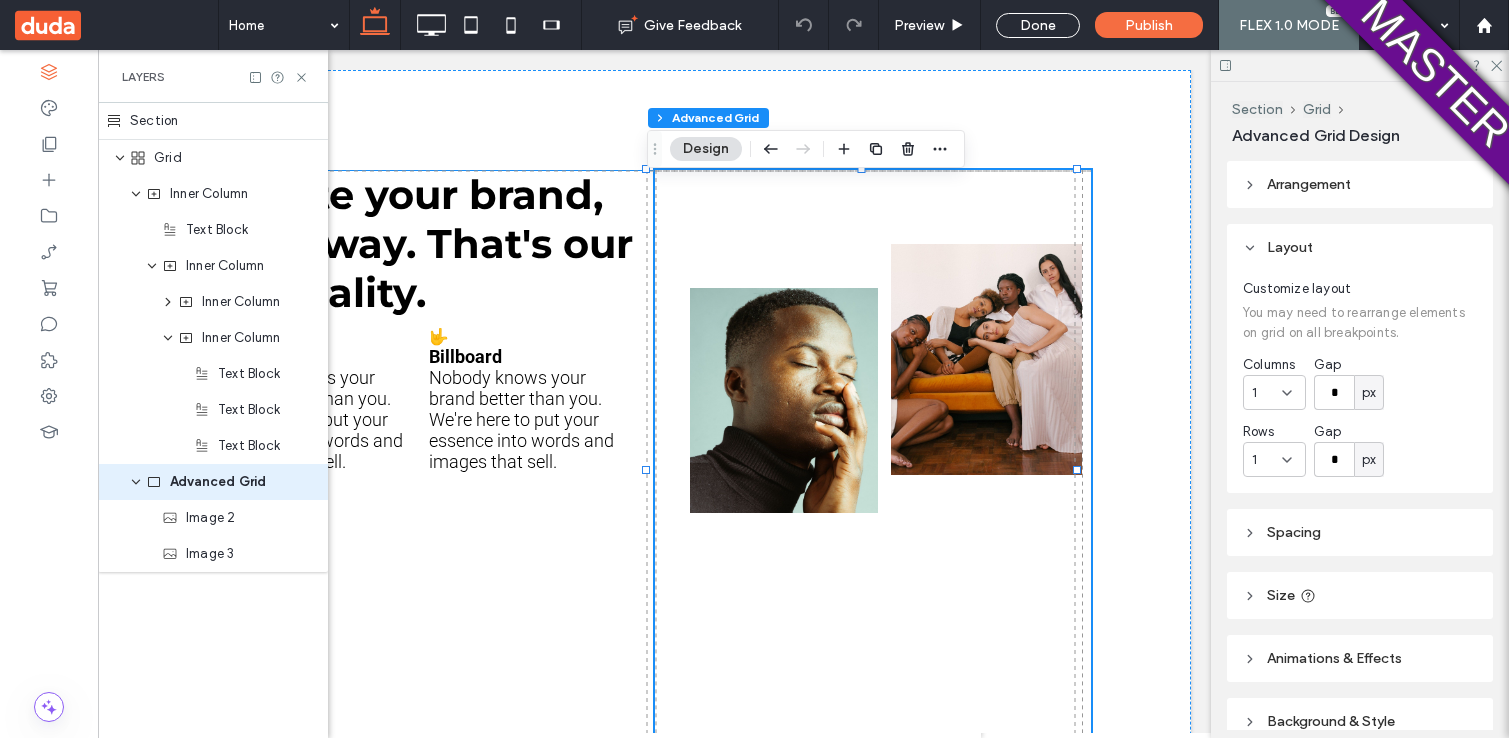 click on "Create your brand, your way. That's our speciality." at bounding box center [425, 243] 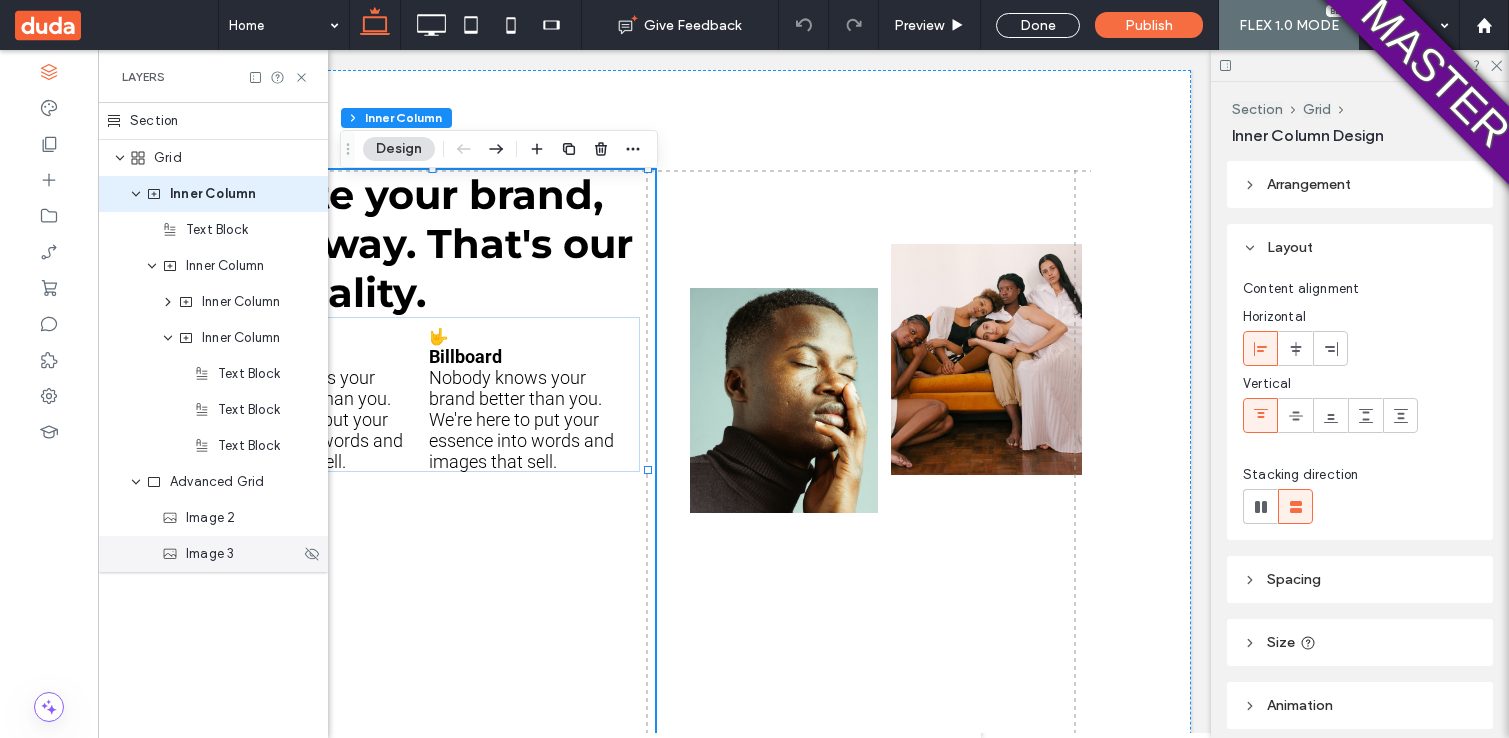 click on "Image 3" at bounding box center [213, 554] 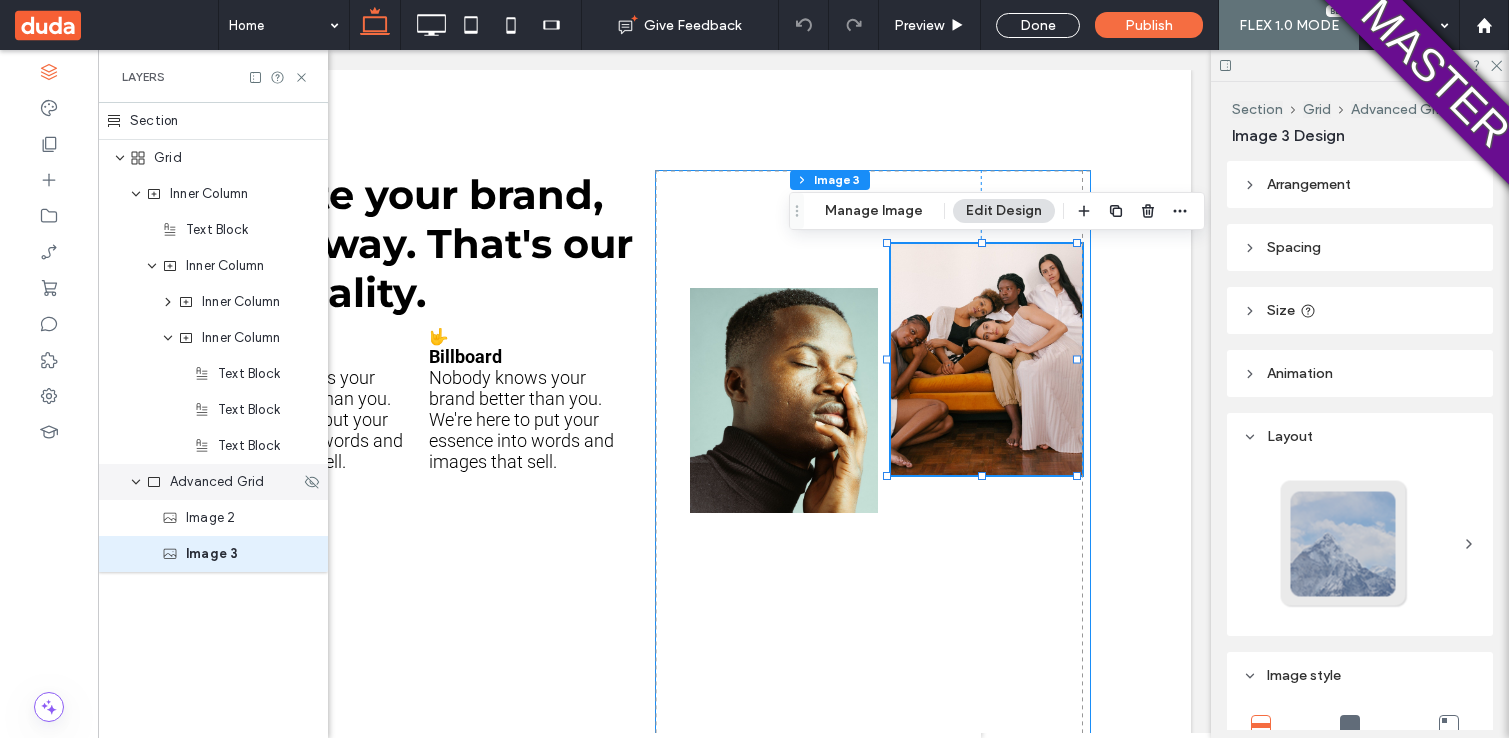 click on "Advanced Grid" at bounding box center (217, 482) 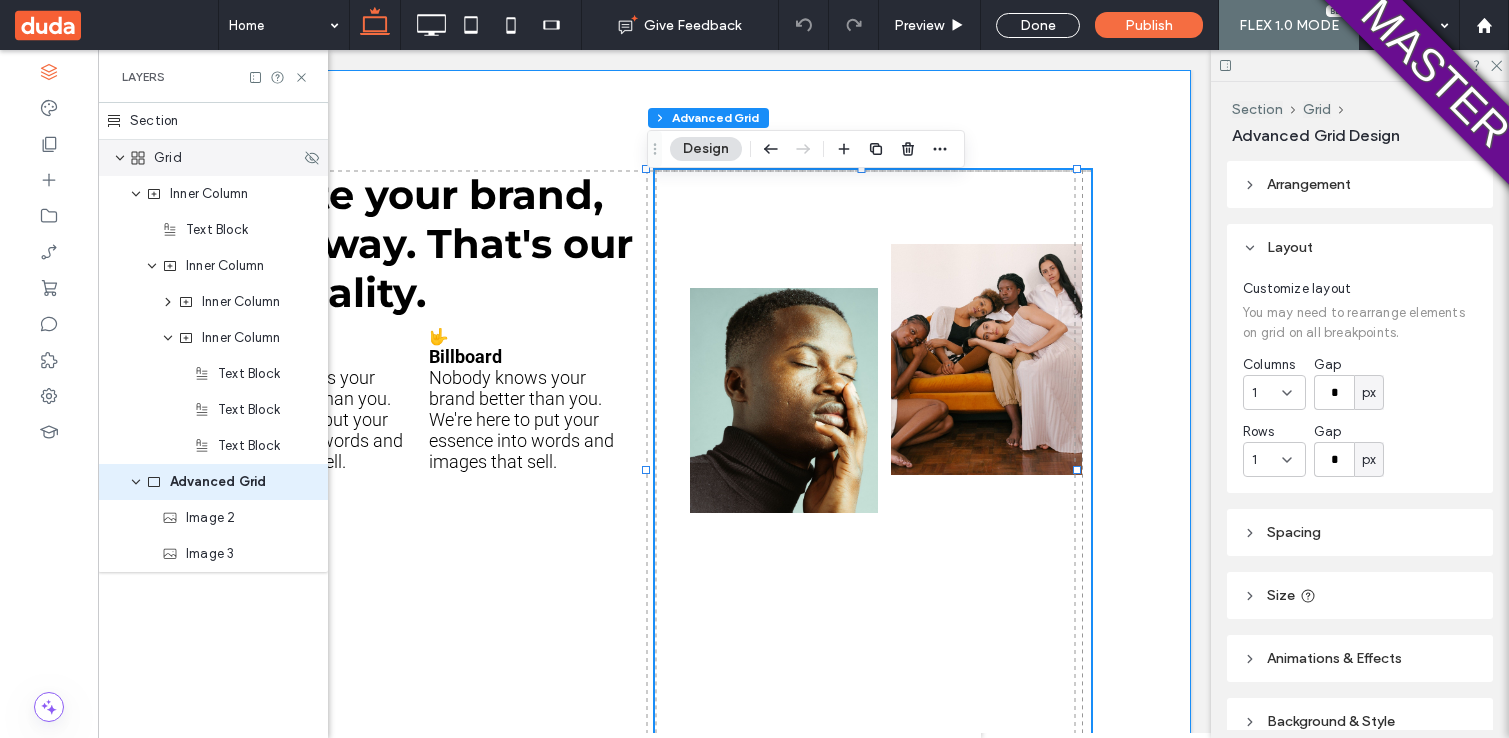 click on "Grid" at bounding box center [213, 158] 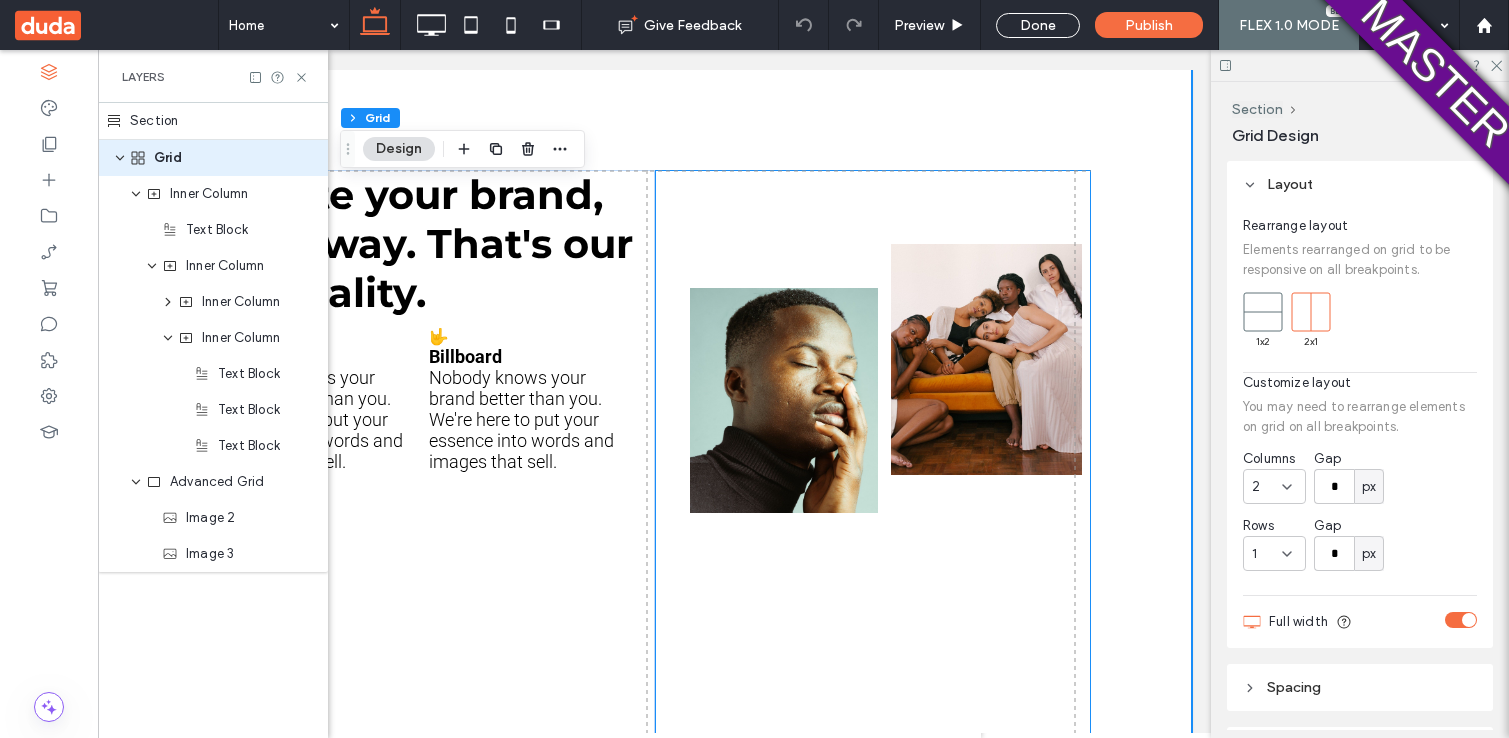 click at bounding box center (873, 470) 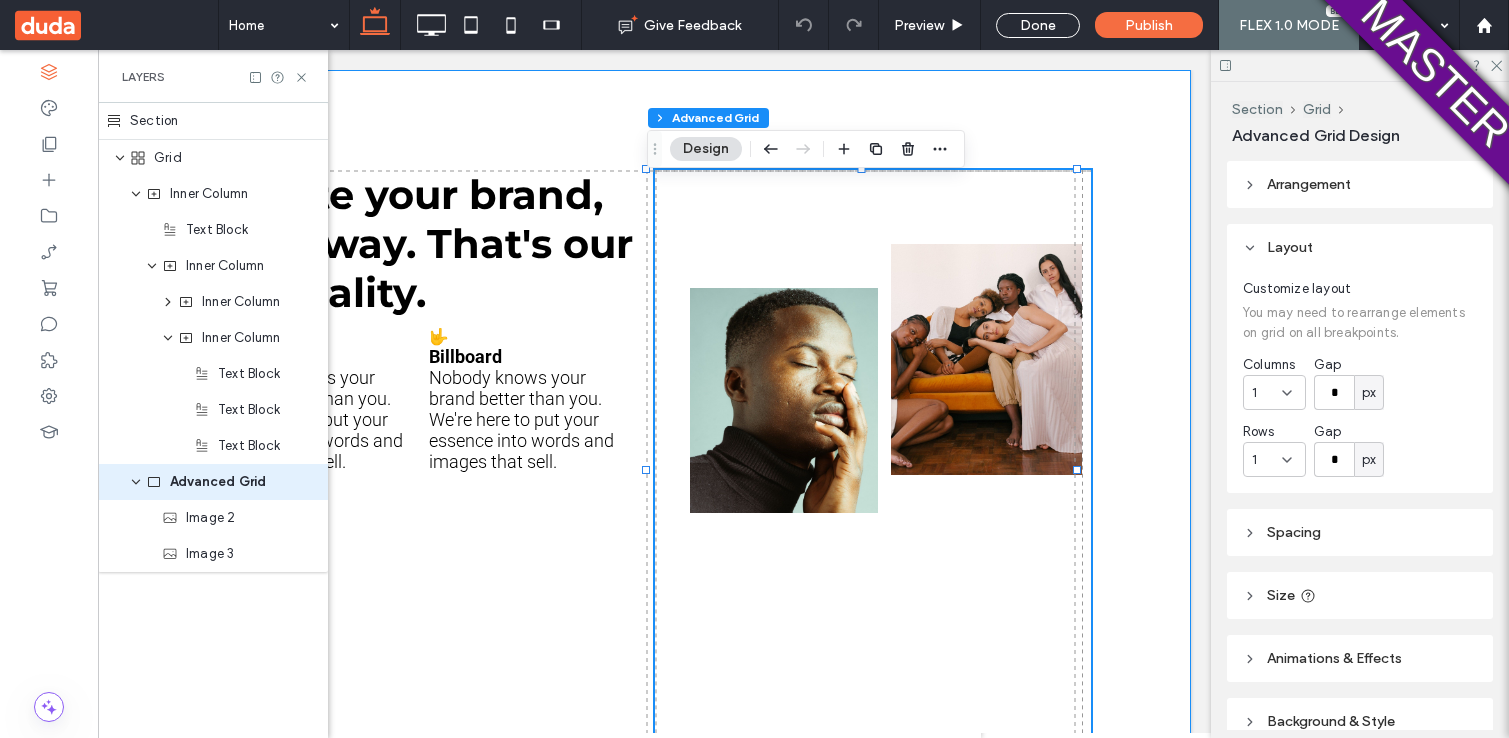 click on "Create your brand, your way. That's our speciality.
🤟
Print
Nobody knows your brand better than you. We're here to put your essence into words and images that sell.
🤟
Billboard
Nobody knows your brand better than you. We're here to put your essence into words and images that sell.
0%
0px" at bounding box center (654, 470) 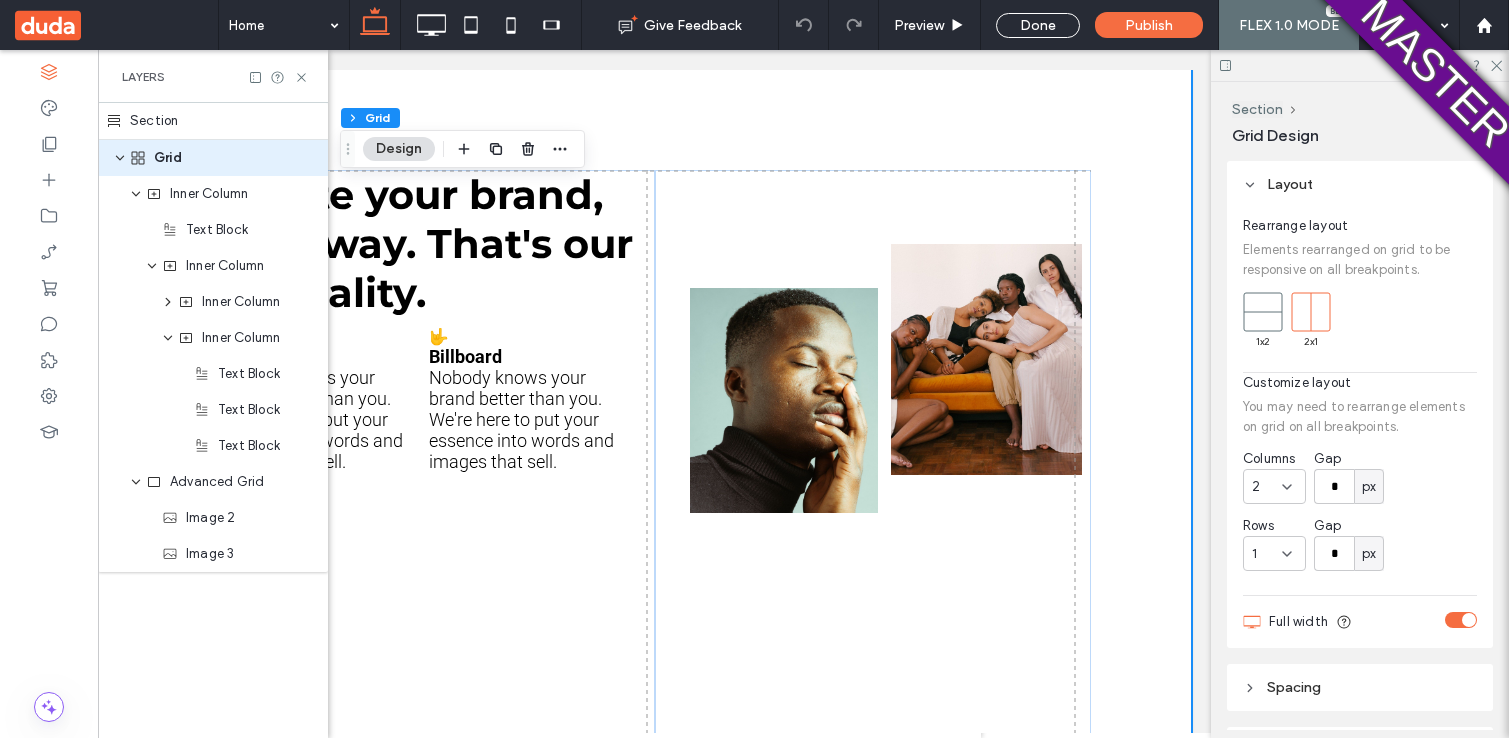click on "Grid Design" at bounding box center [1275, 135] 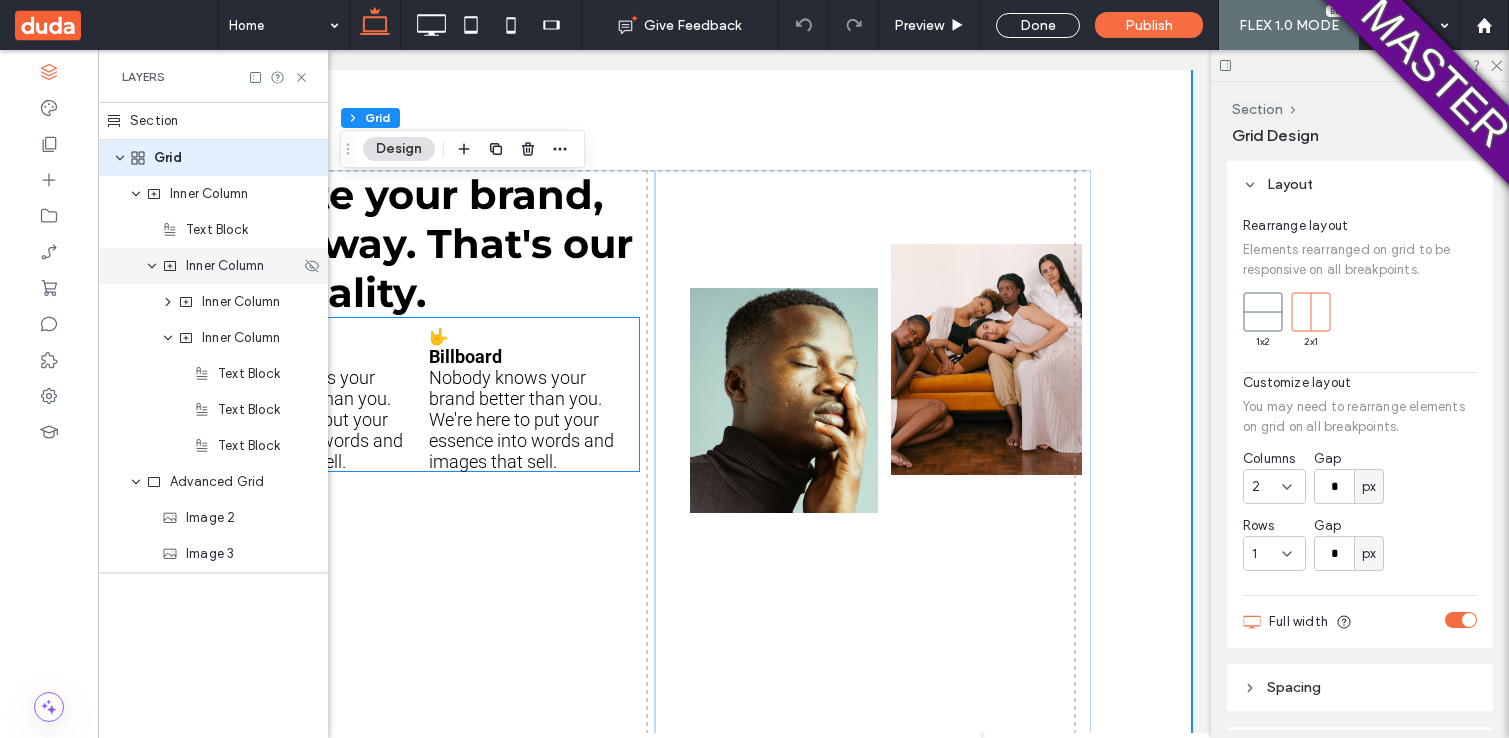 click 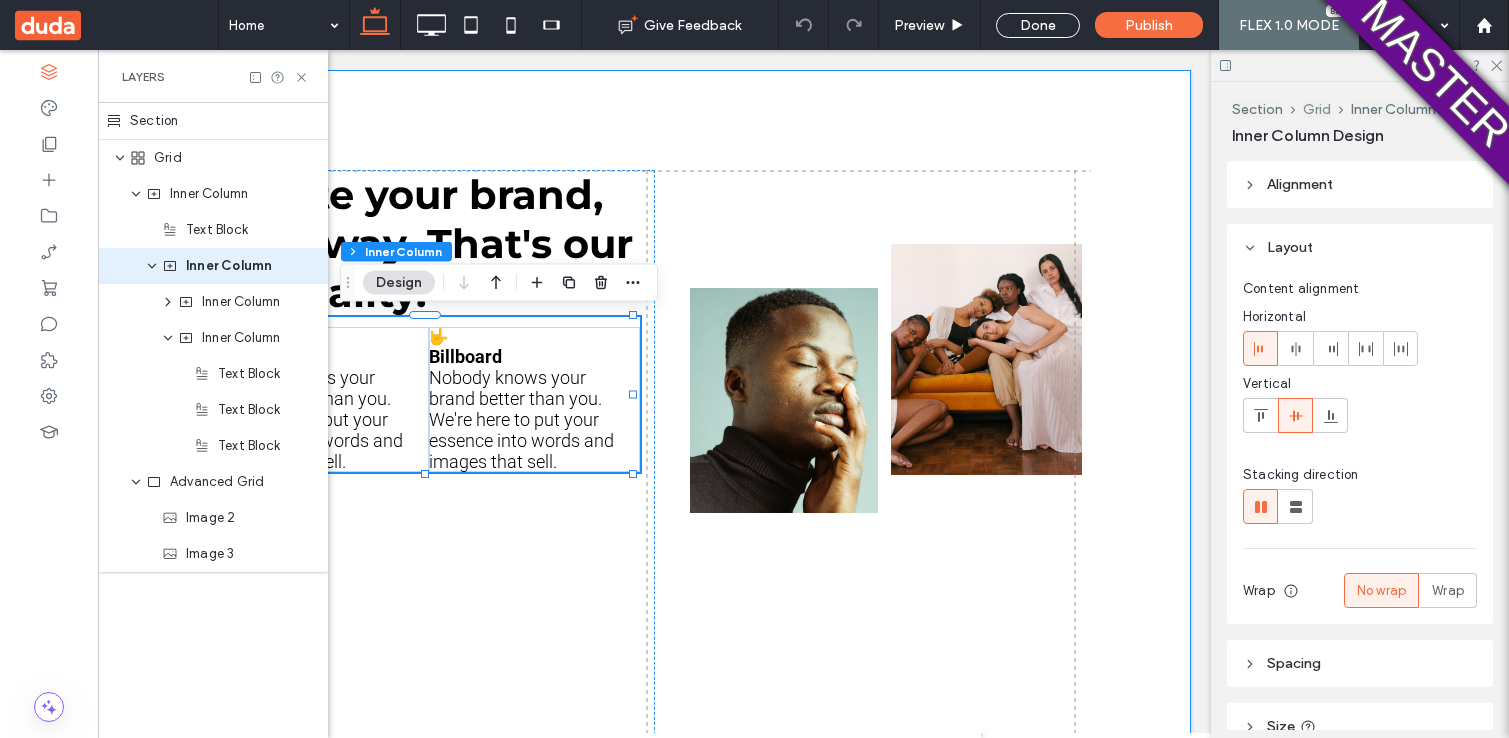 click on "Grid" at bounding box center (1317, 109) 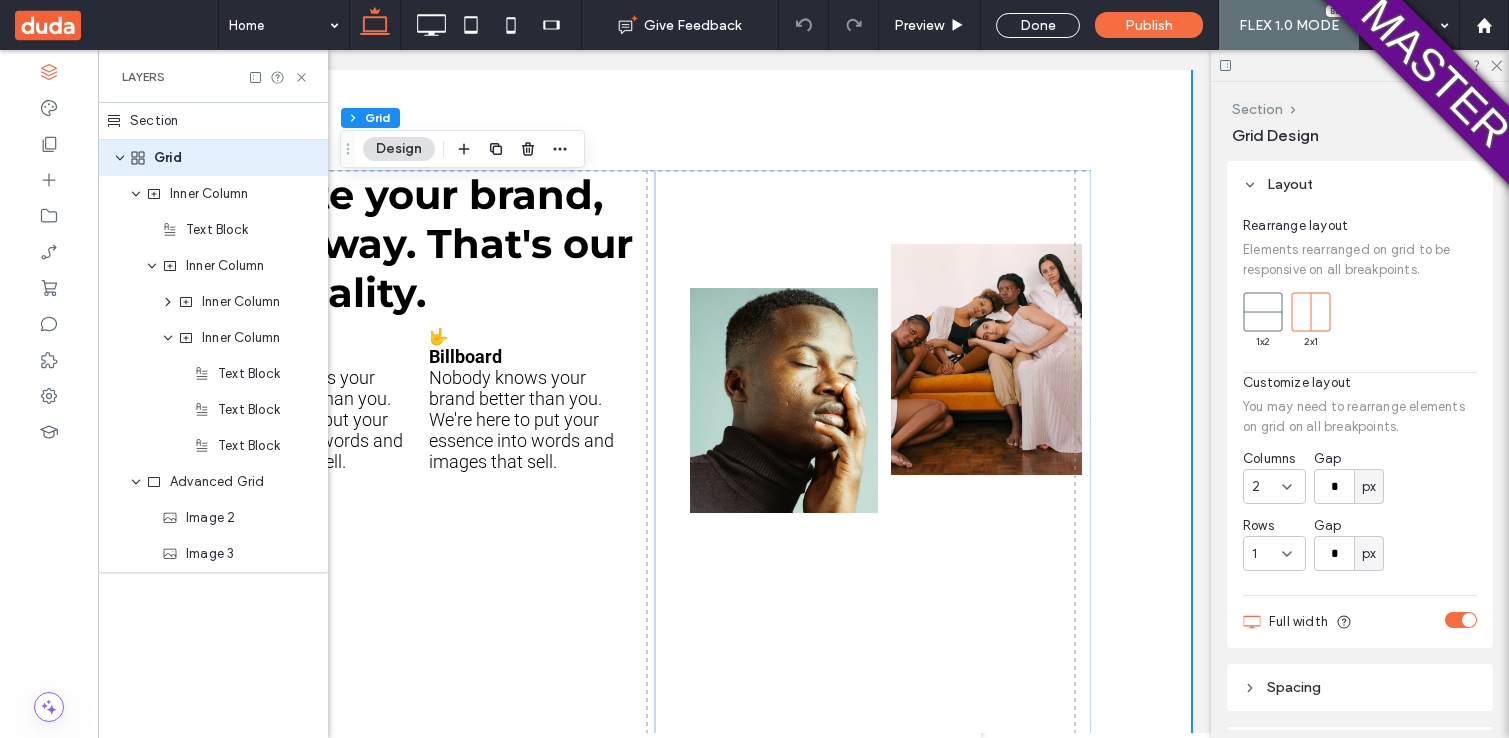 click on "Section" at bounding box center [1257, 109] 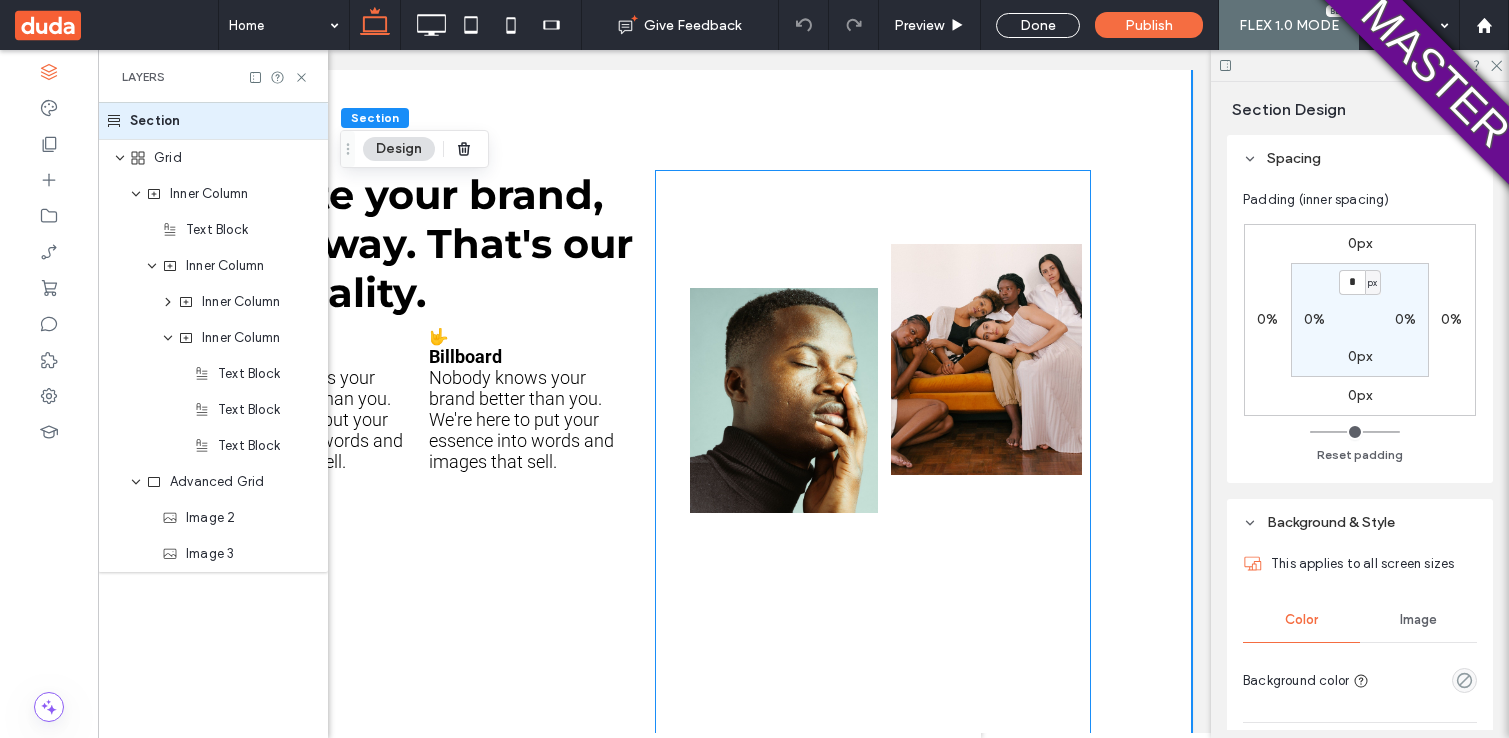click at bounding box center (873, 470) 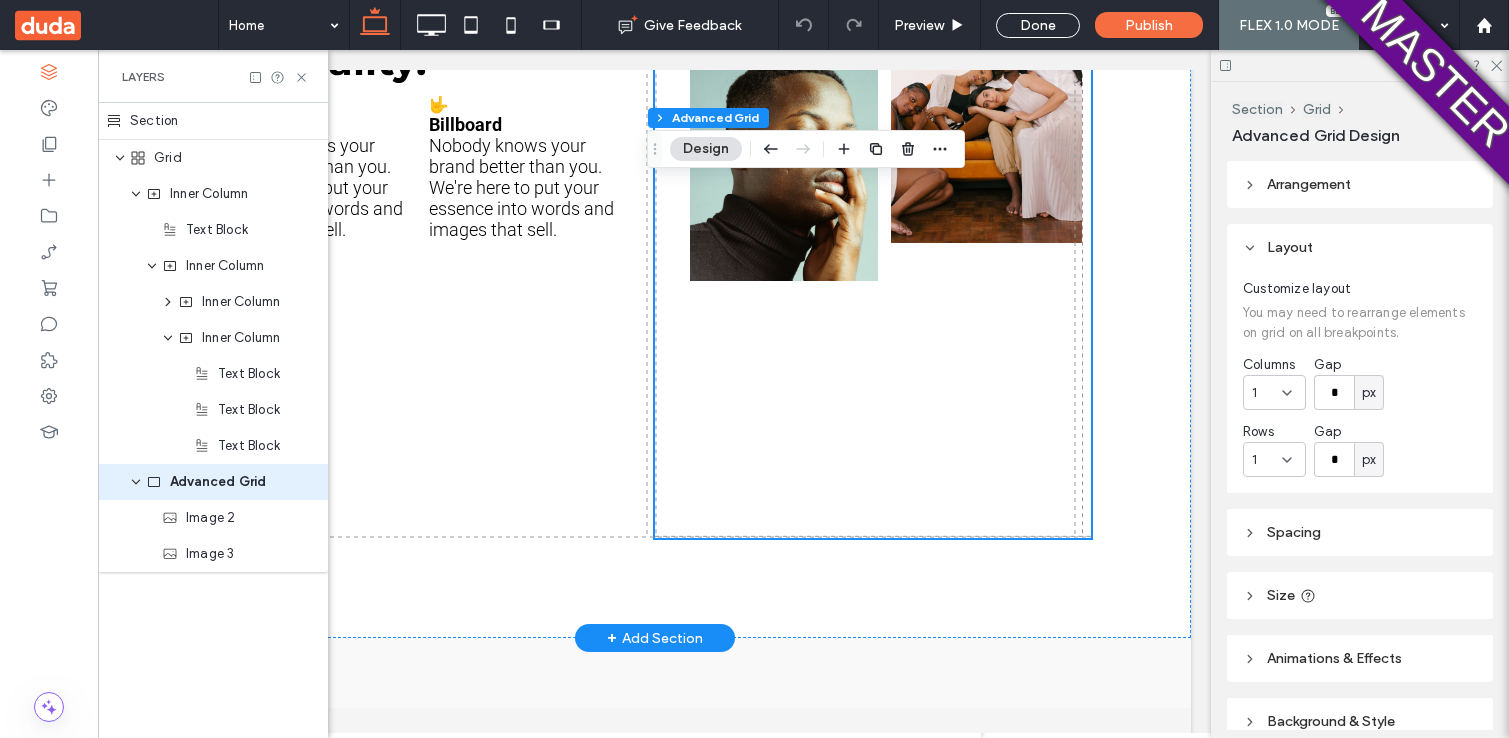 scroll, scrollTop: 0, scrollLeft: 0, axis: both 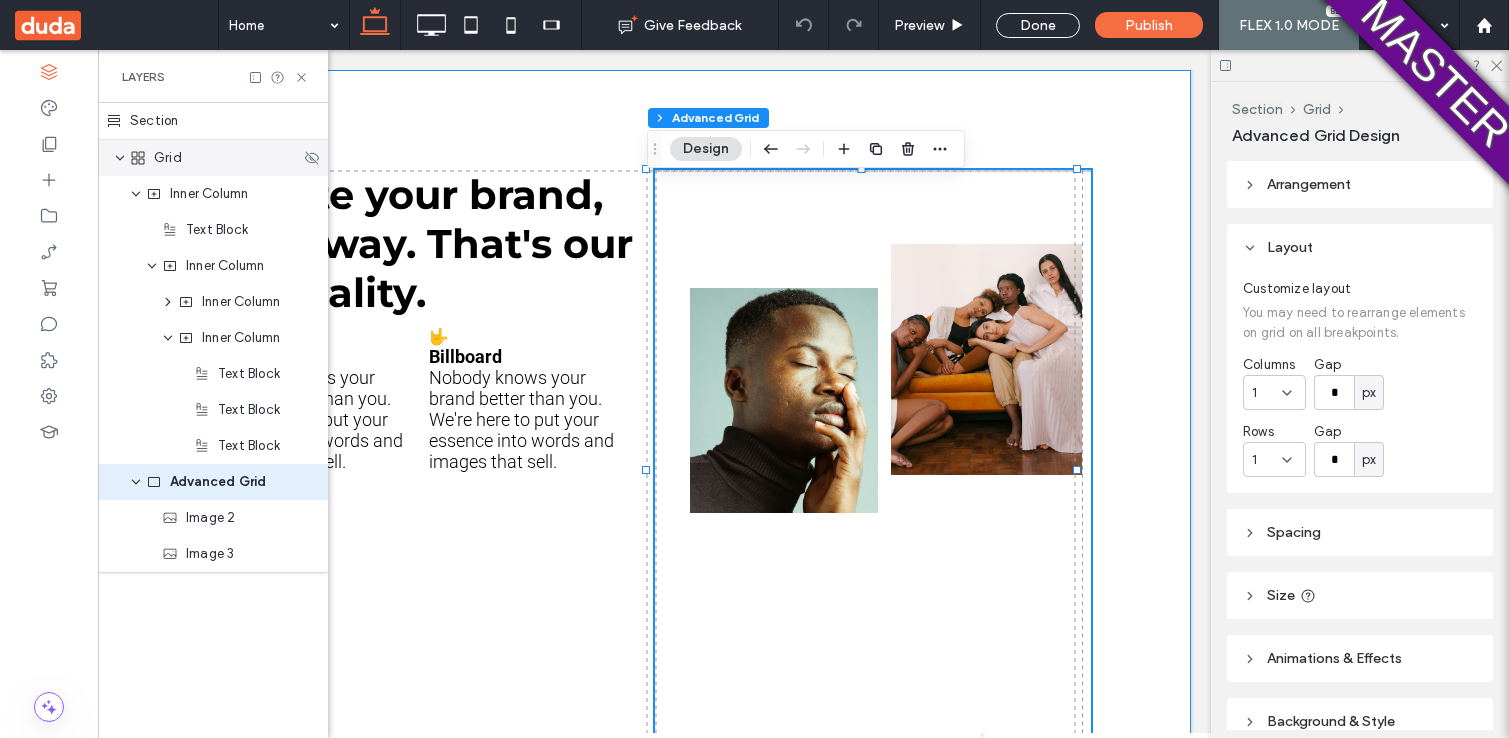 click on "Grid" at bounding box center (215, 158) 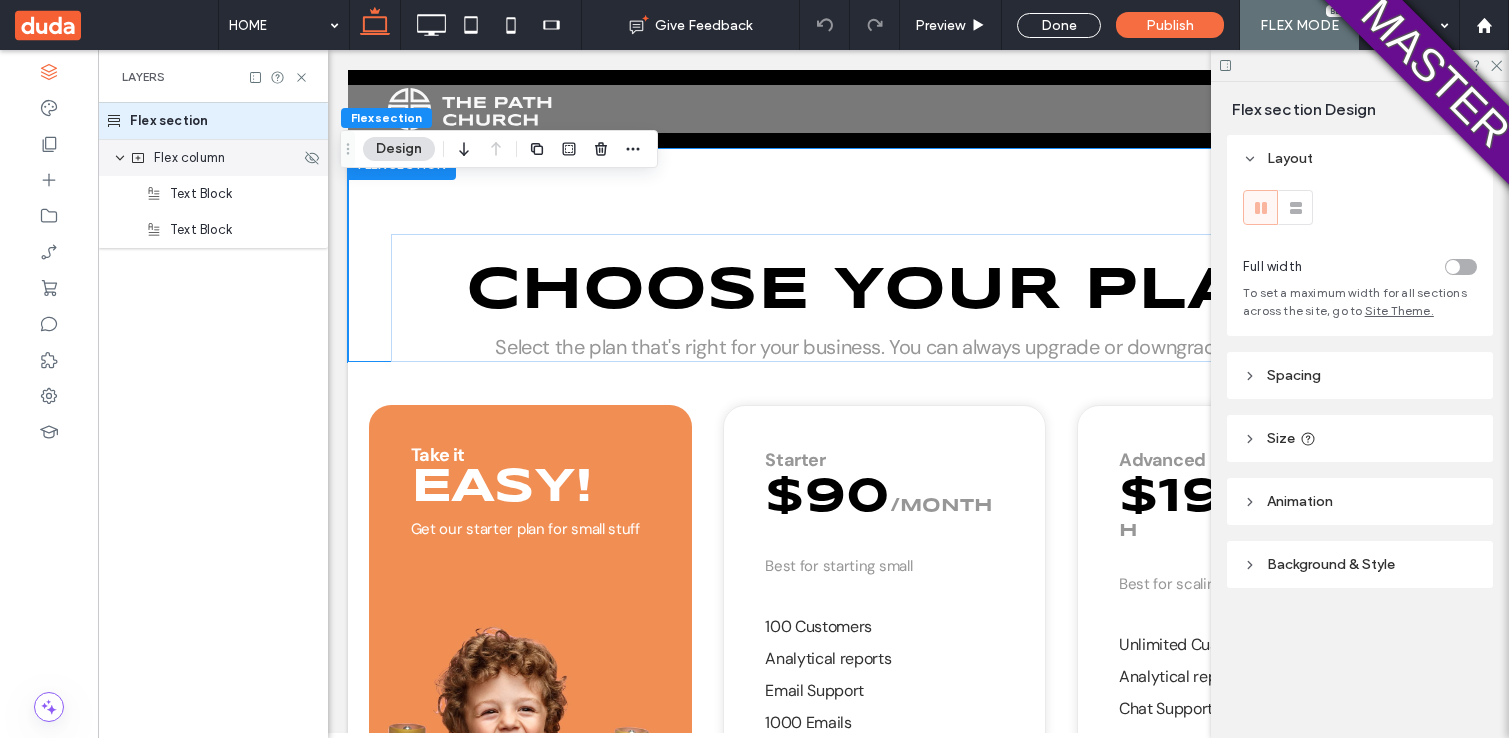 scroll, scrollTop: 0, scrollLeft: 0, axis: both 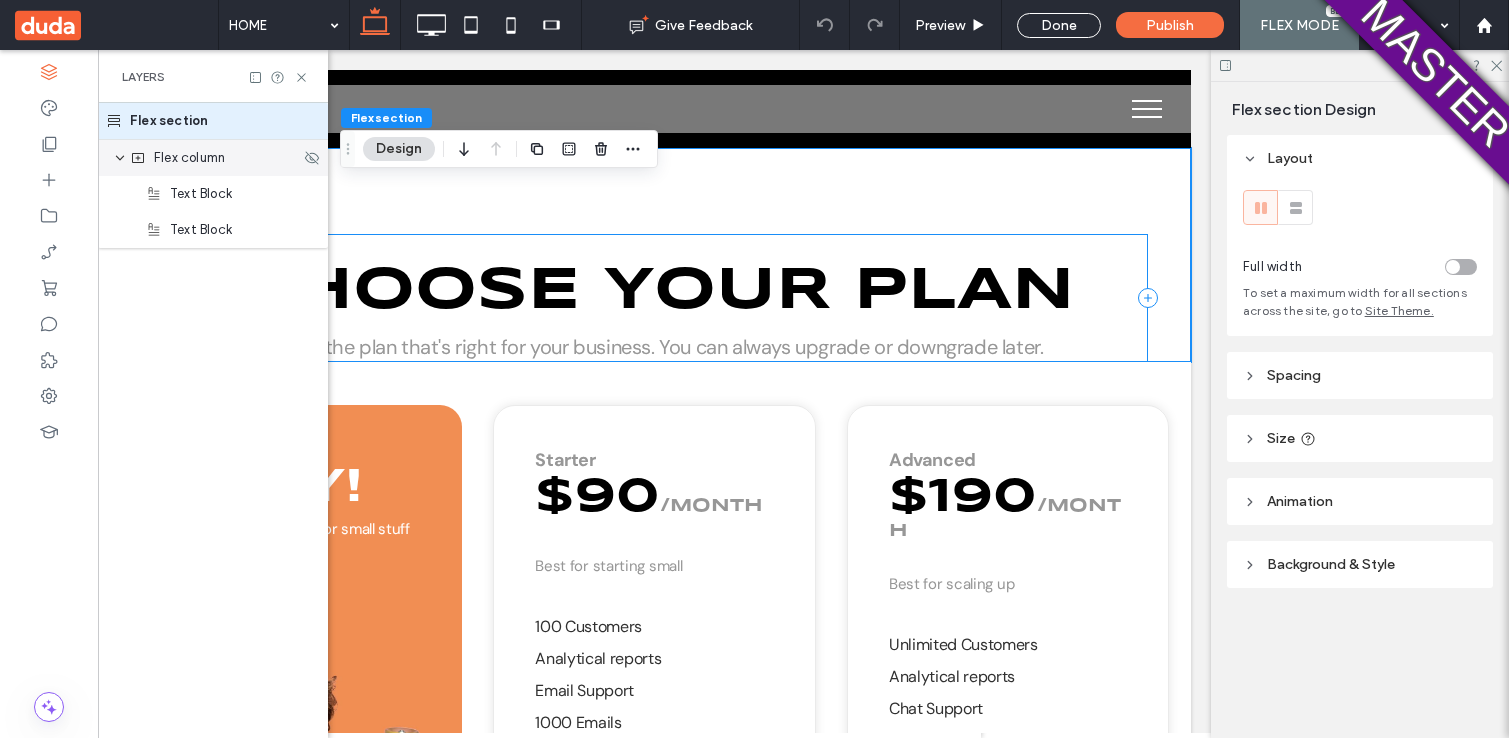 click on "Flex column" at bounding box center (215, 158) 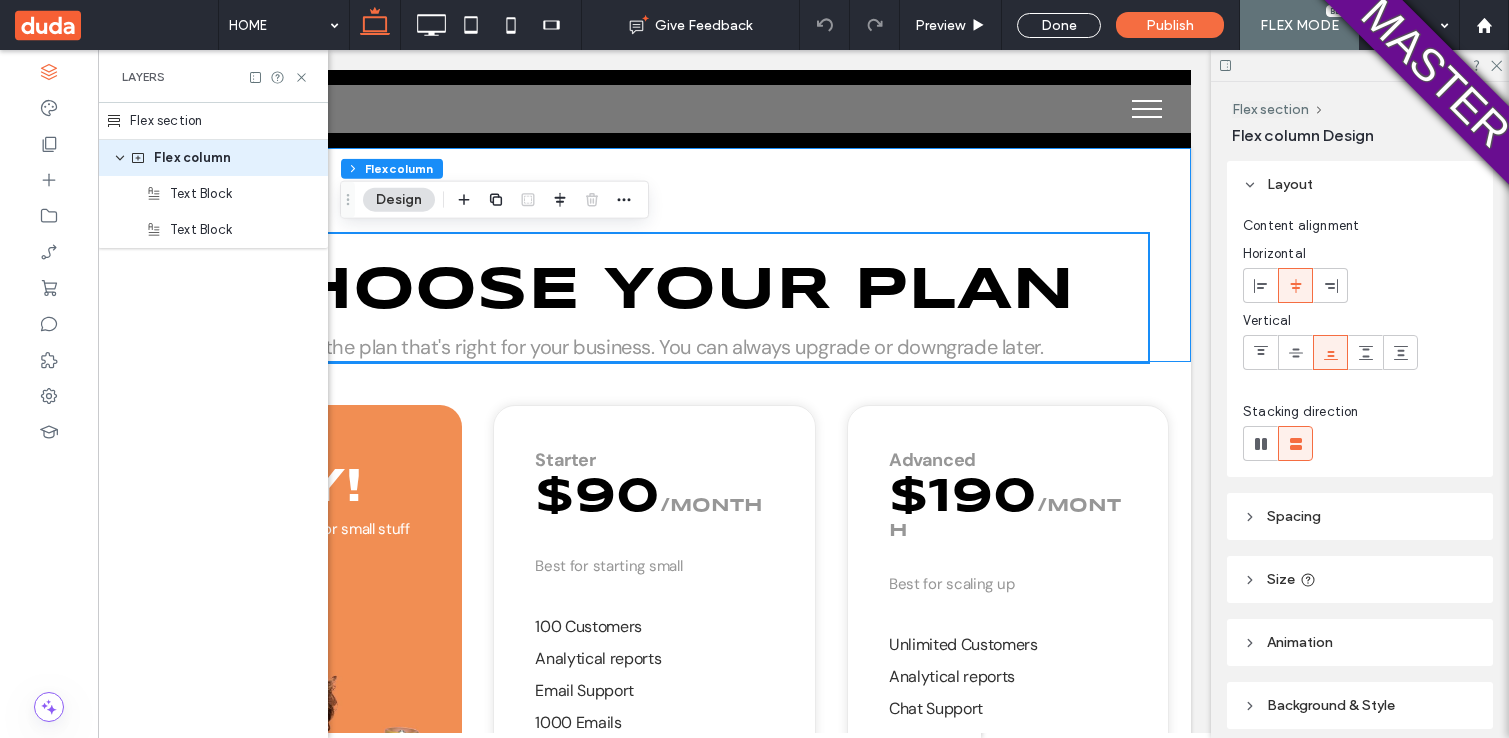 click on "Flex section" at bounding box center (213, 121) 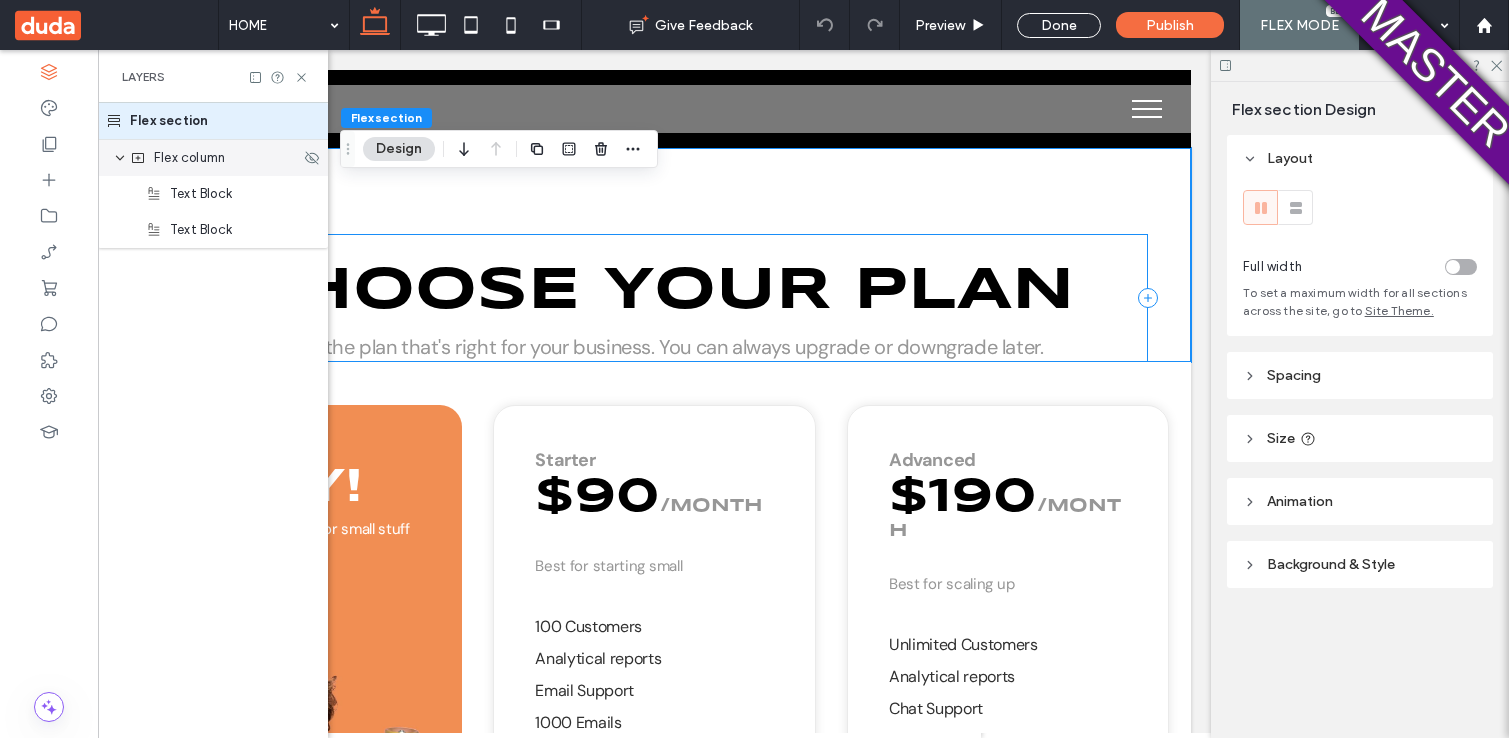click on "Flex column" at bounding box center (213, 158) 